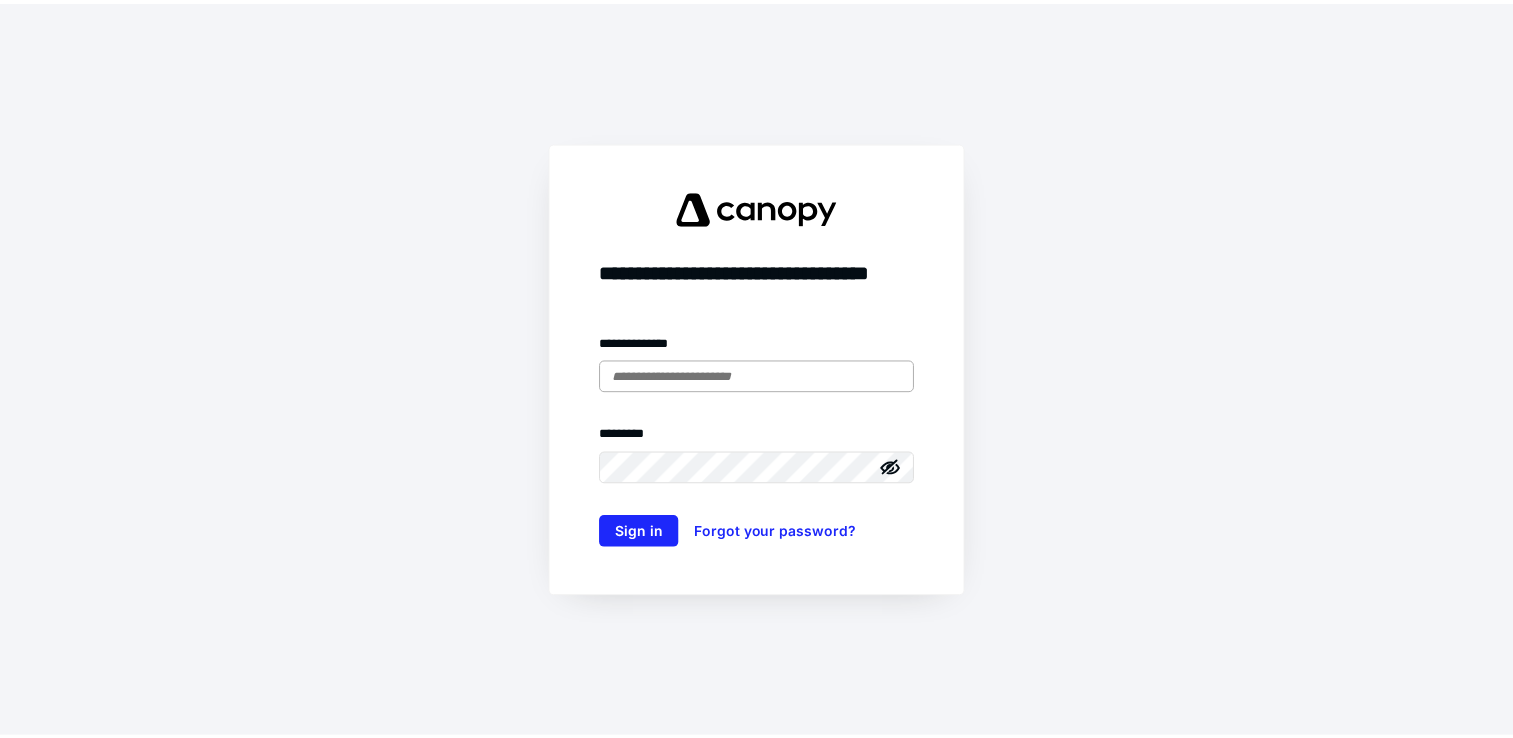 scroll, scrollTop: 0, scrollLeft: 0, axis: both 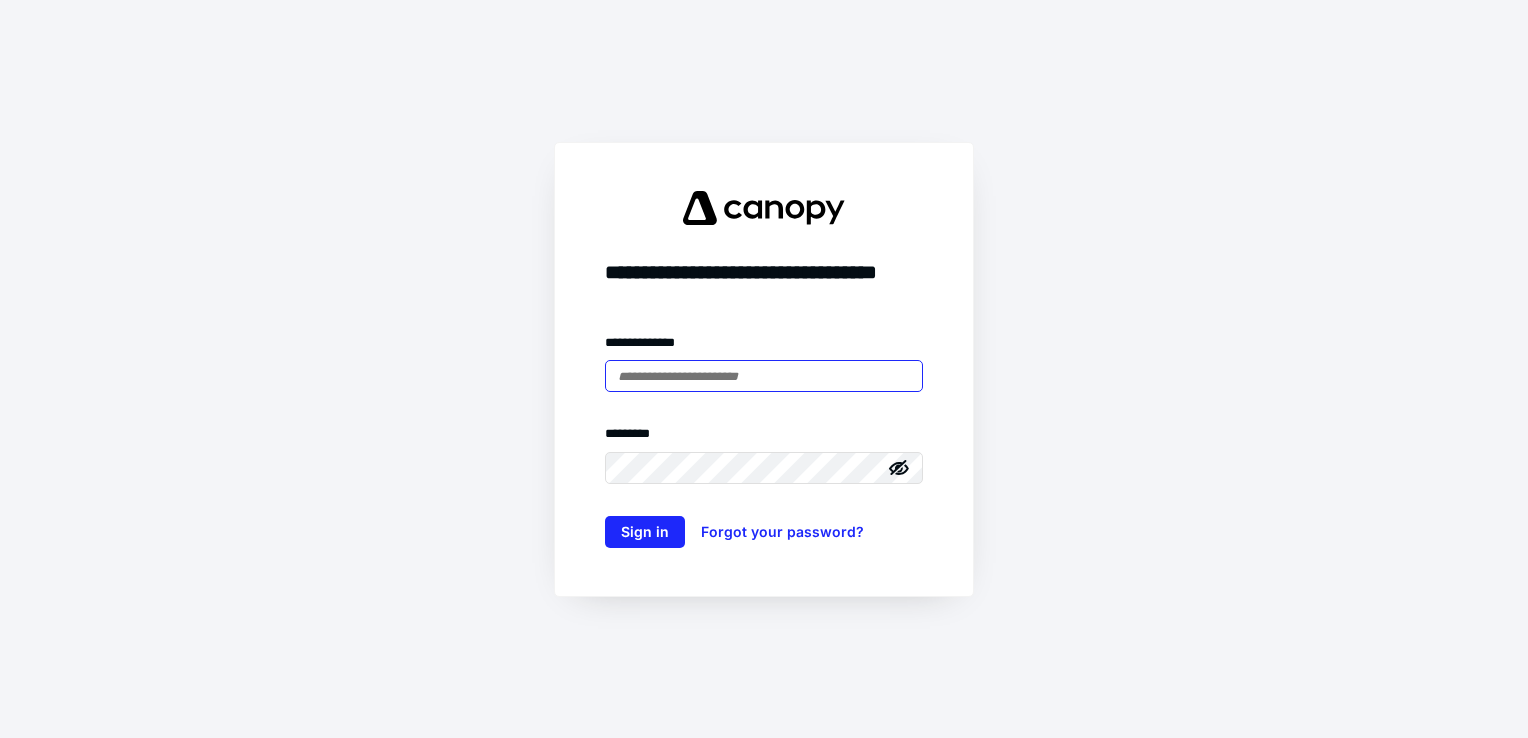 click at bounding box center (764, 376) 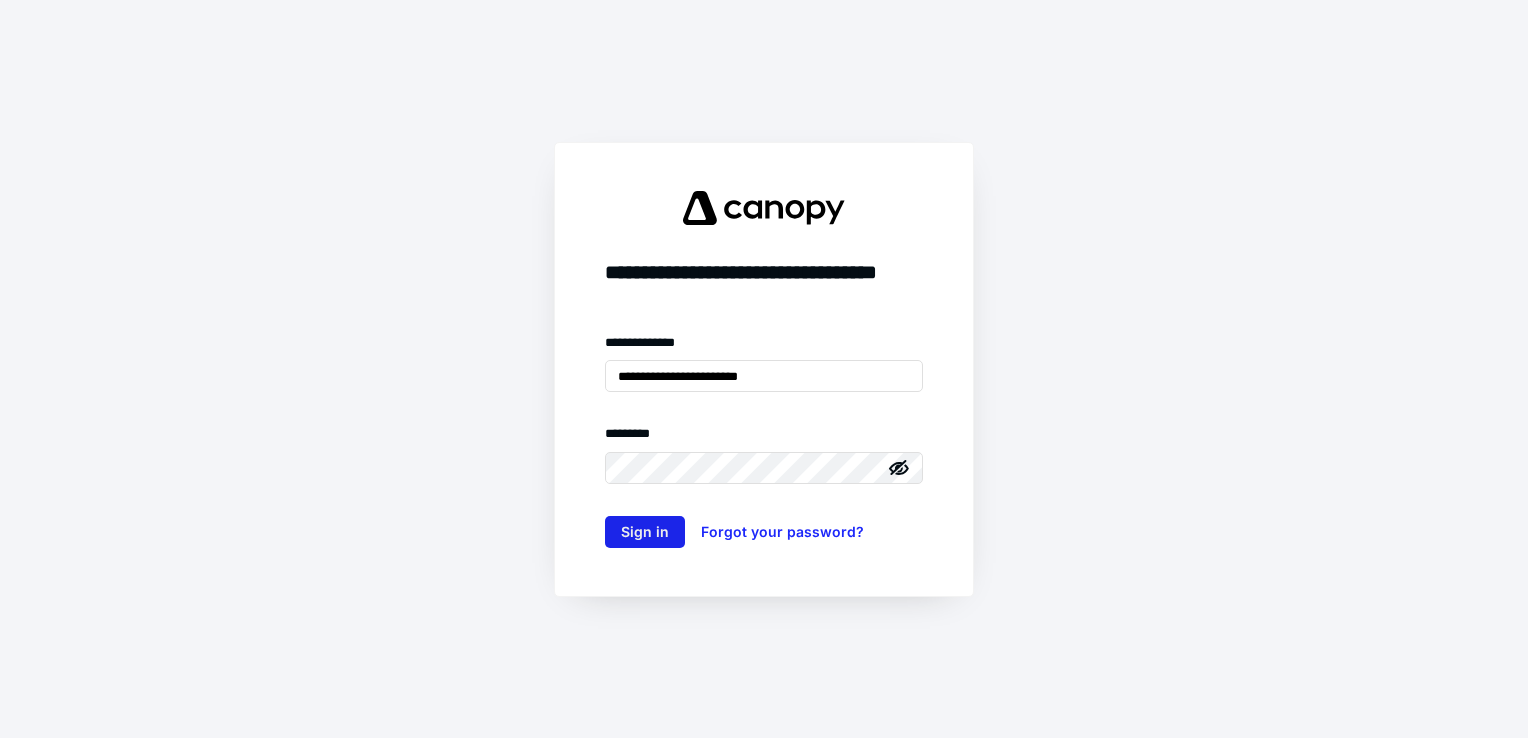 click on "Sign in" at bounding box center [645, 532] 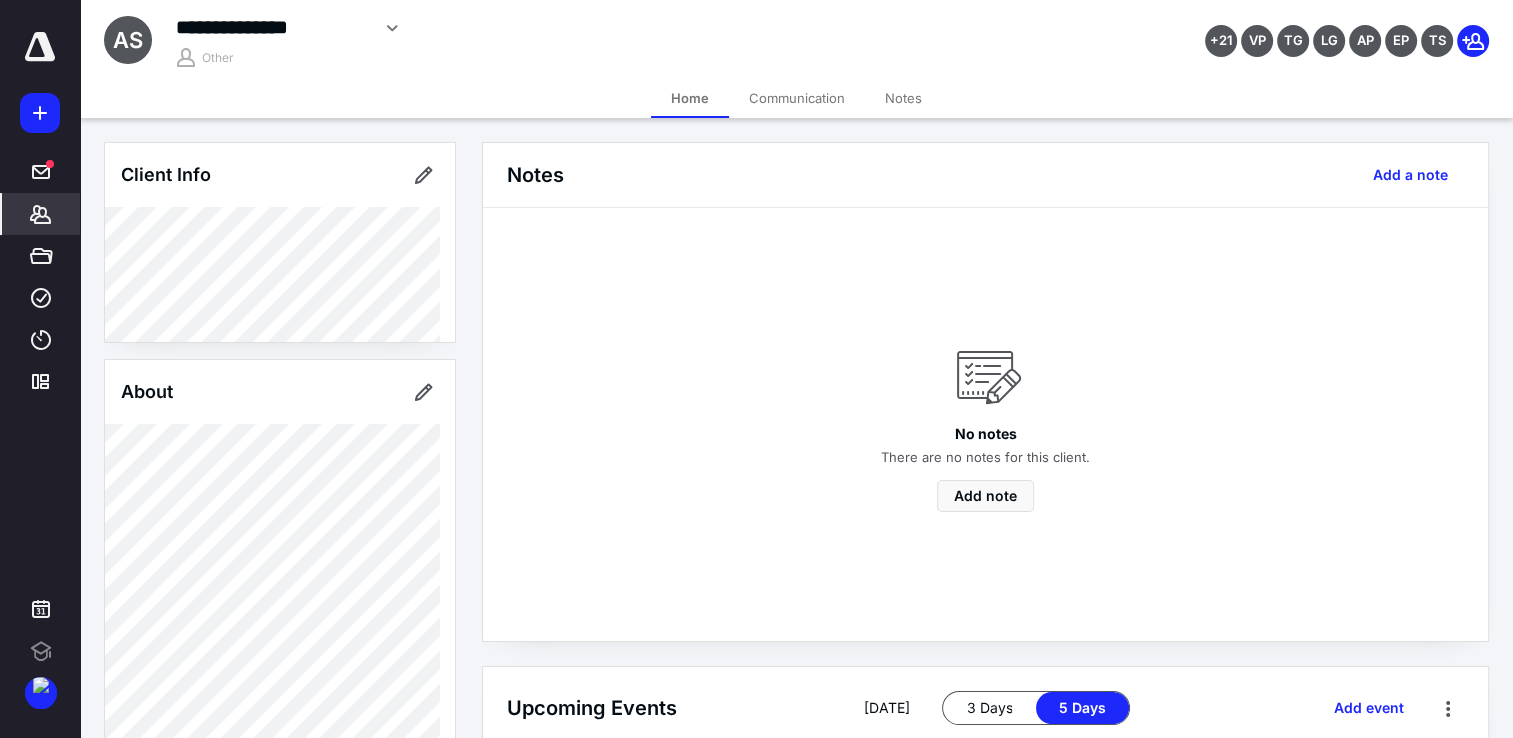 scroll, scrollTop: 0, scrollLeft: 0, axis: both 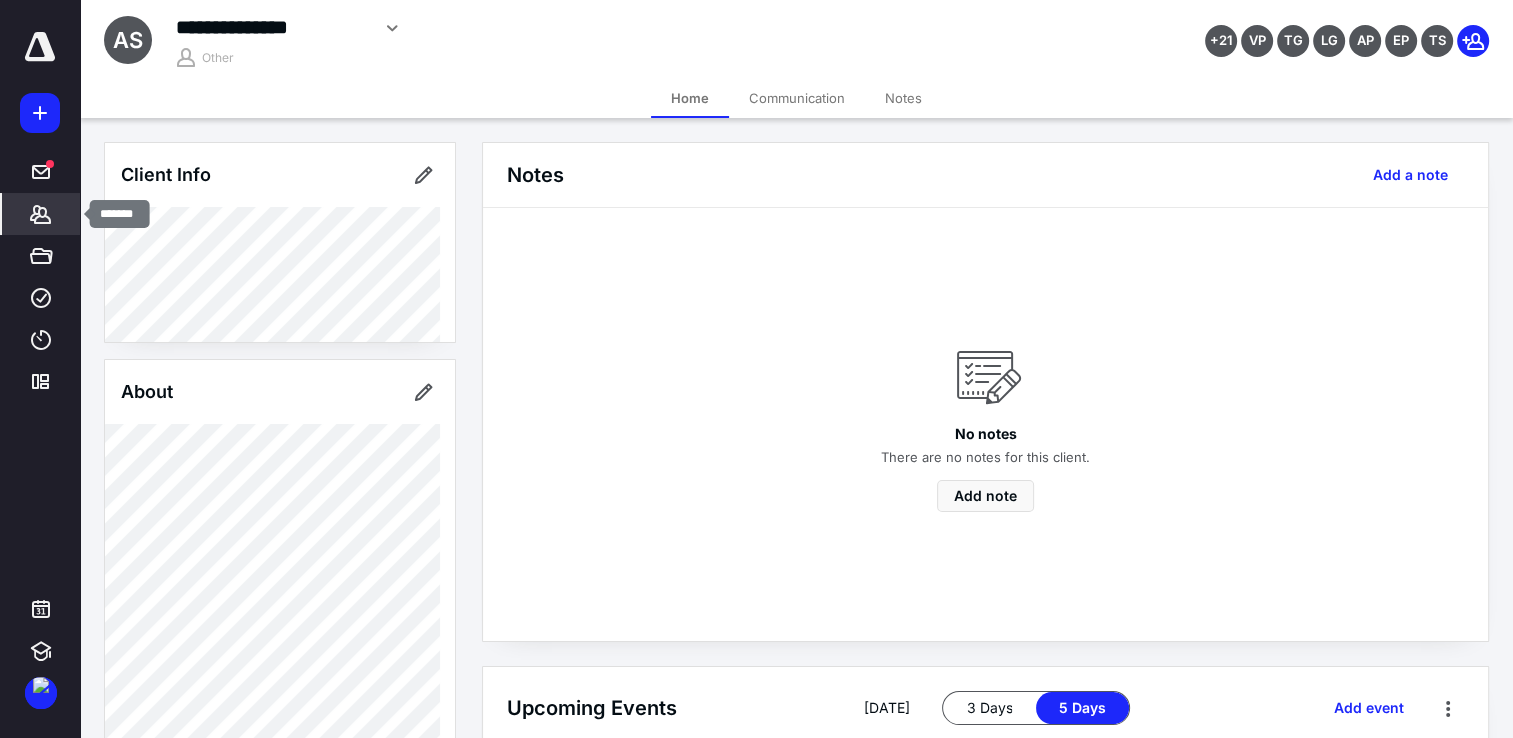 click 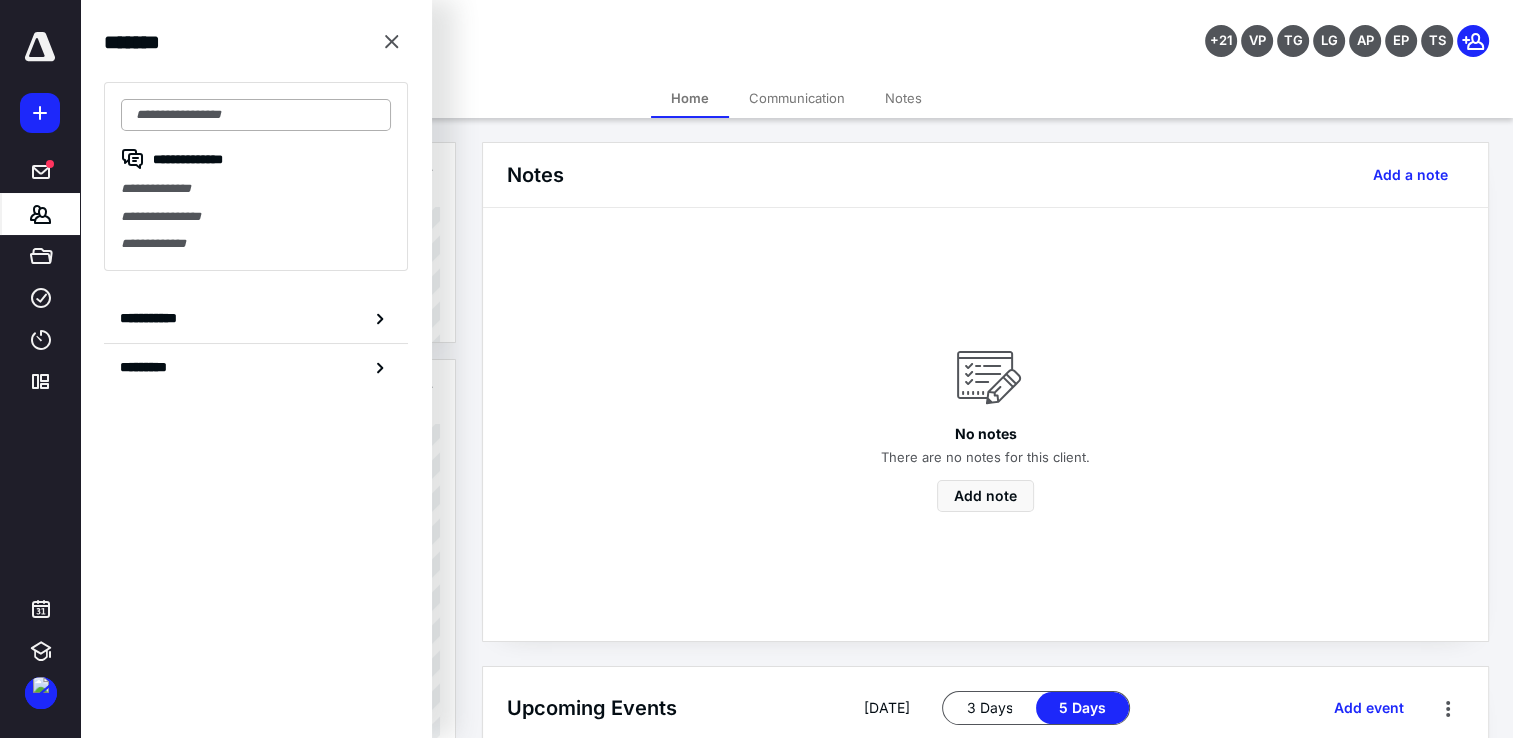 click at bounding box center [256, 115] 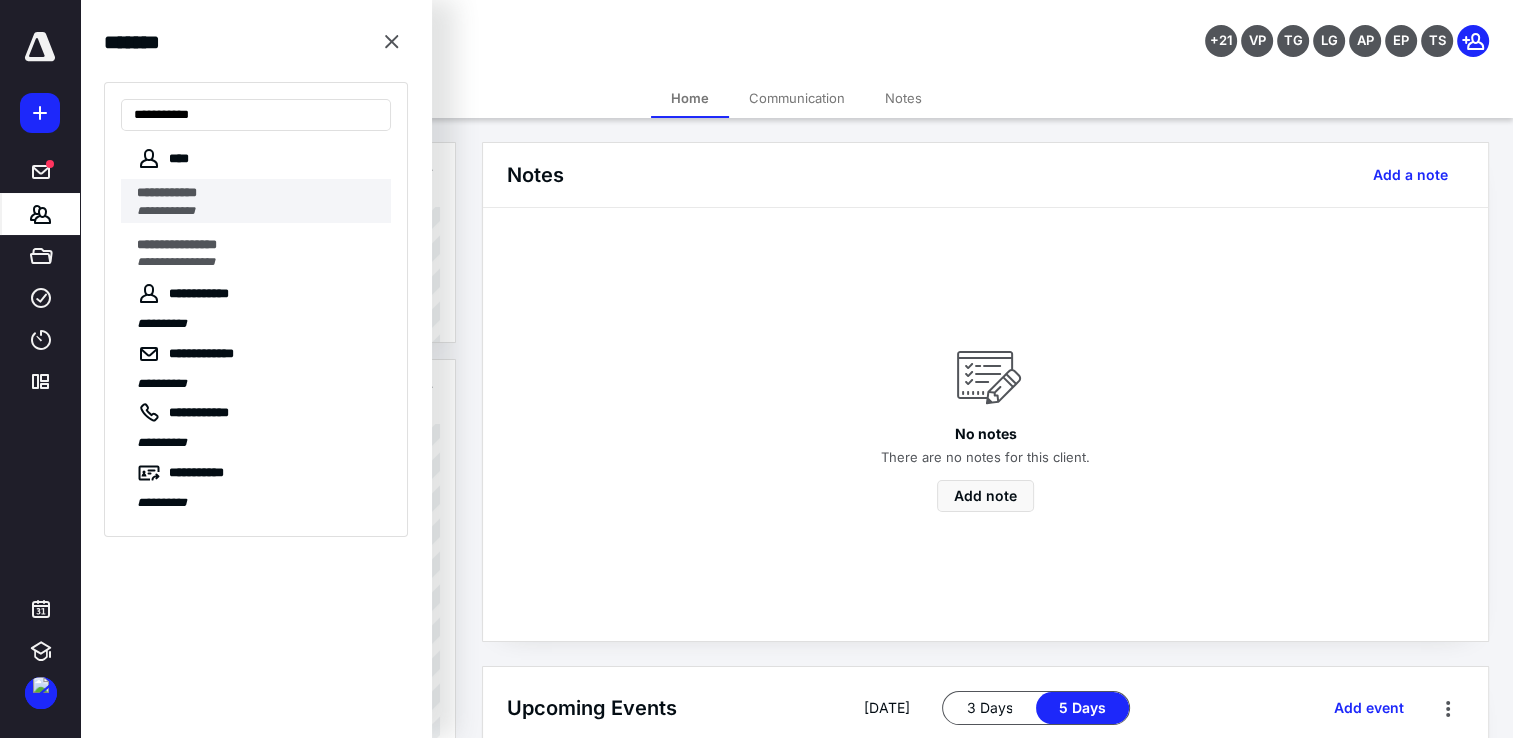 type on "**********" 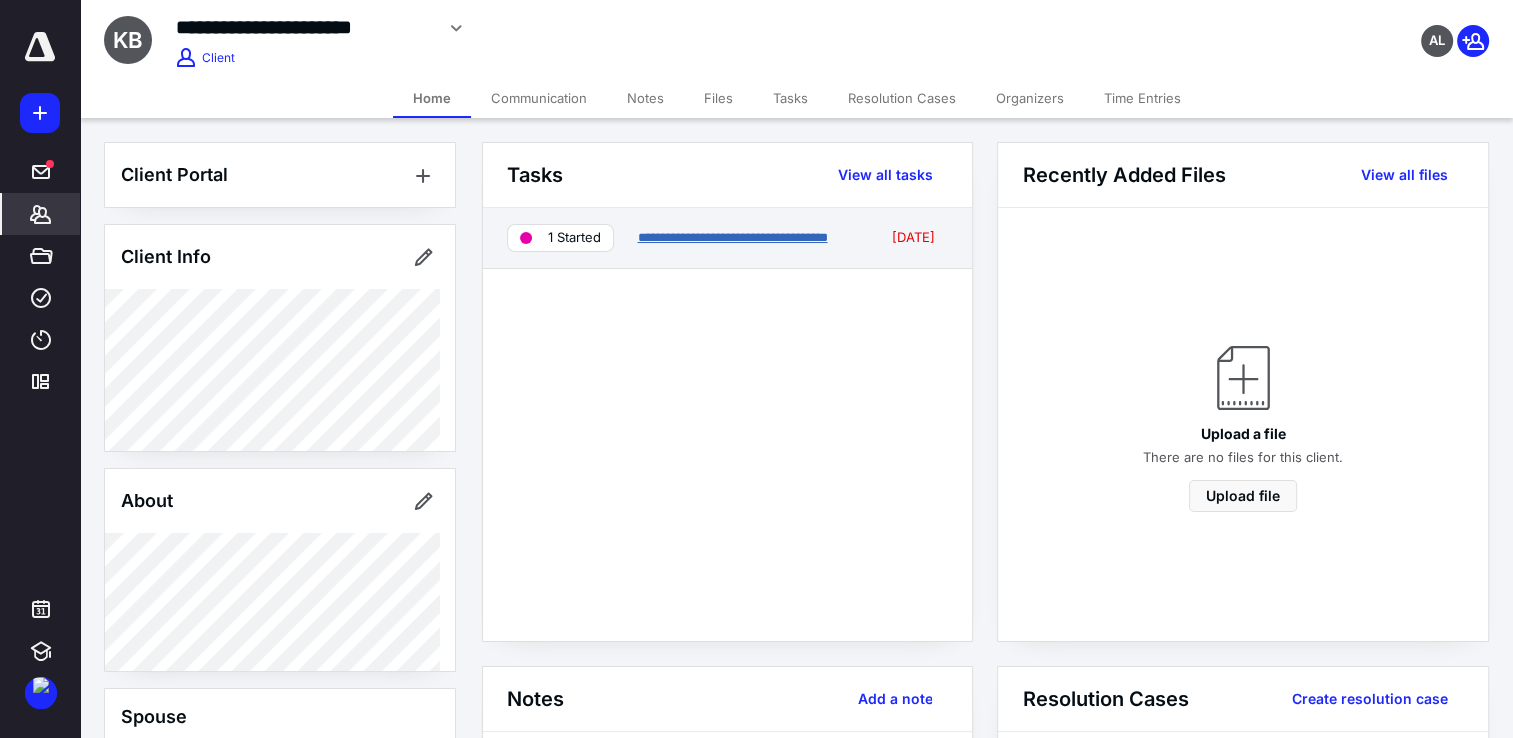click on "**********" at bounding box center (732, 237) 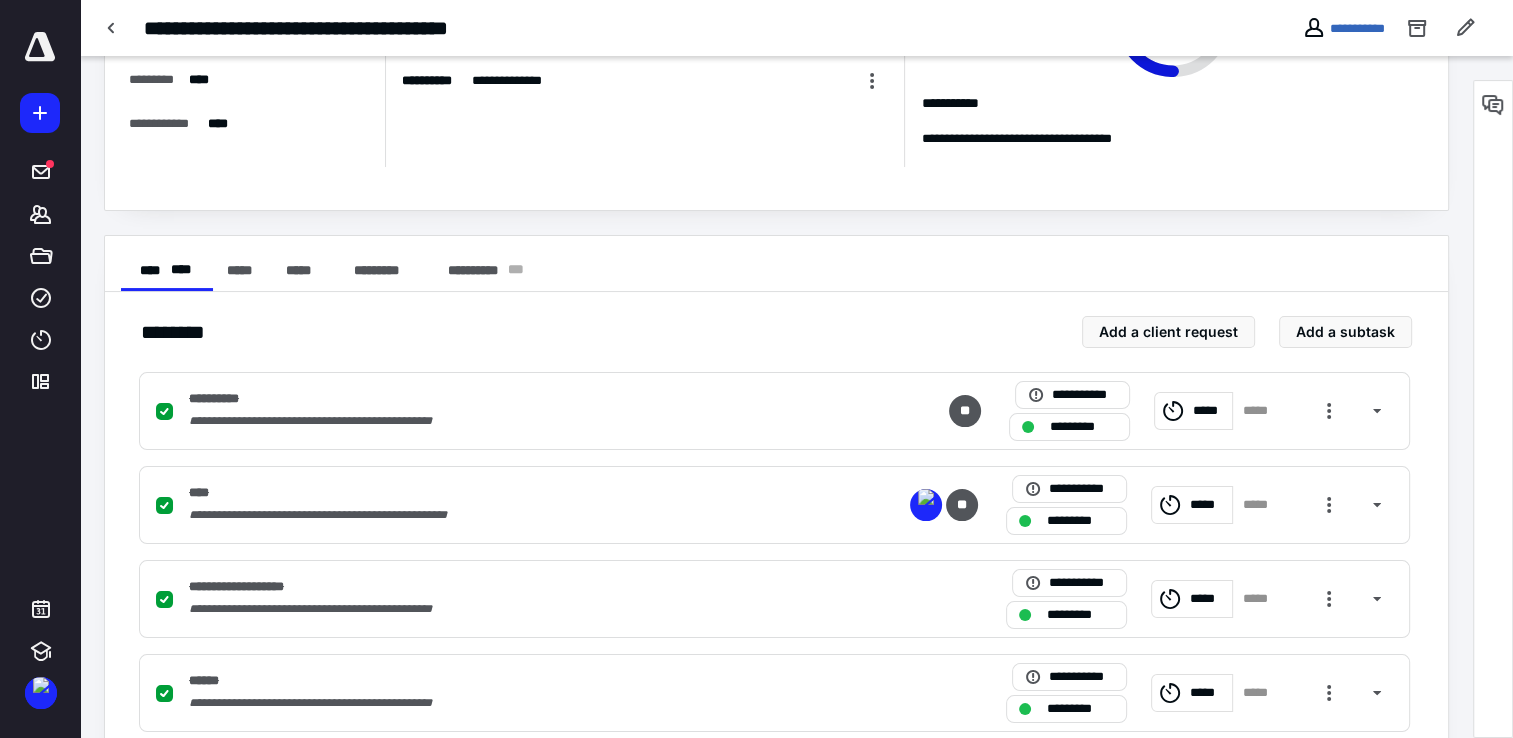 scroll, scrollTop: 300, scrollLeft: 0, axis: vertical 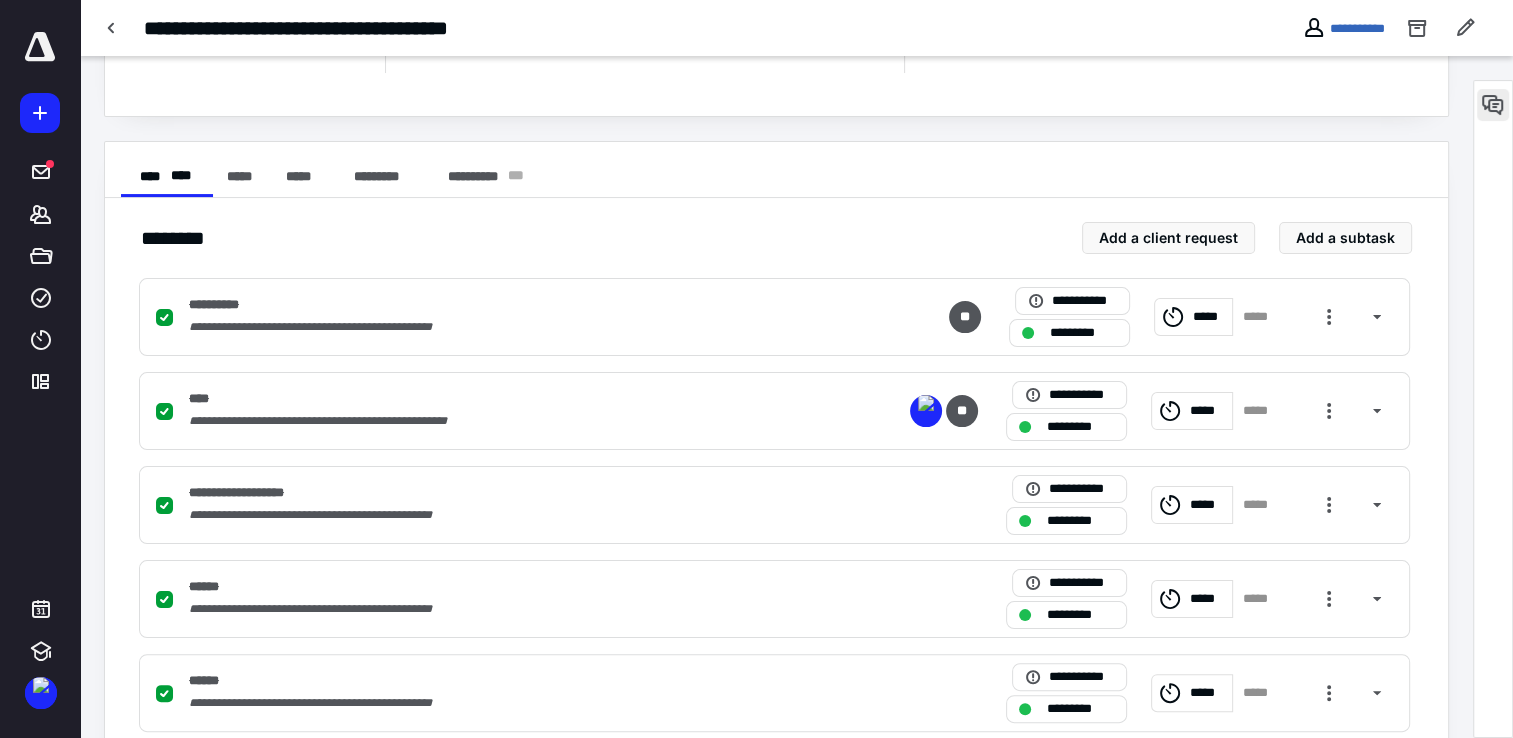 click at bounding box center [1493, 105] 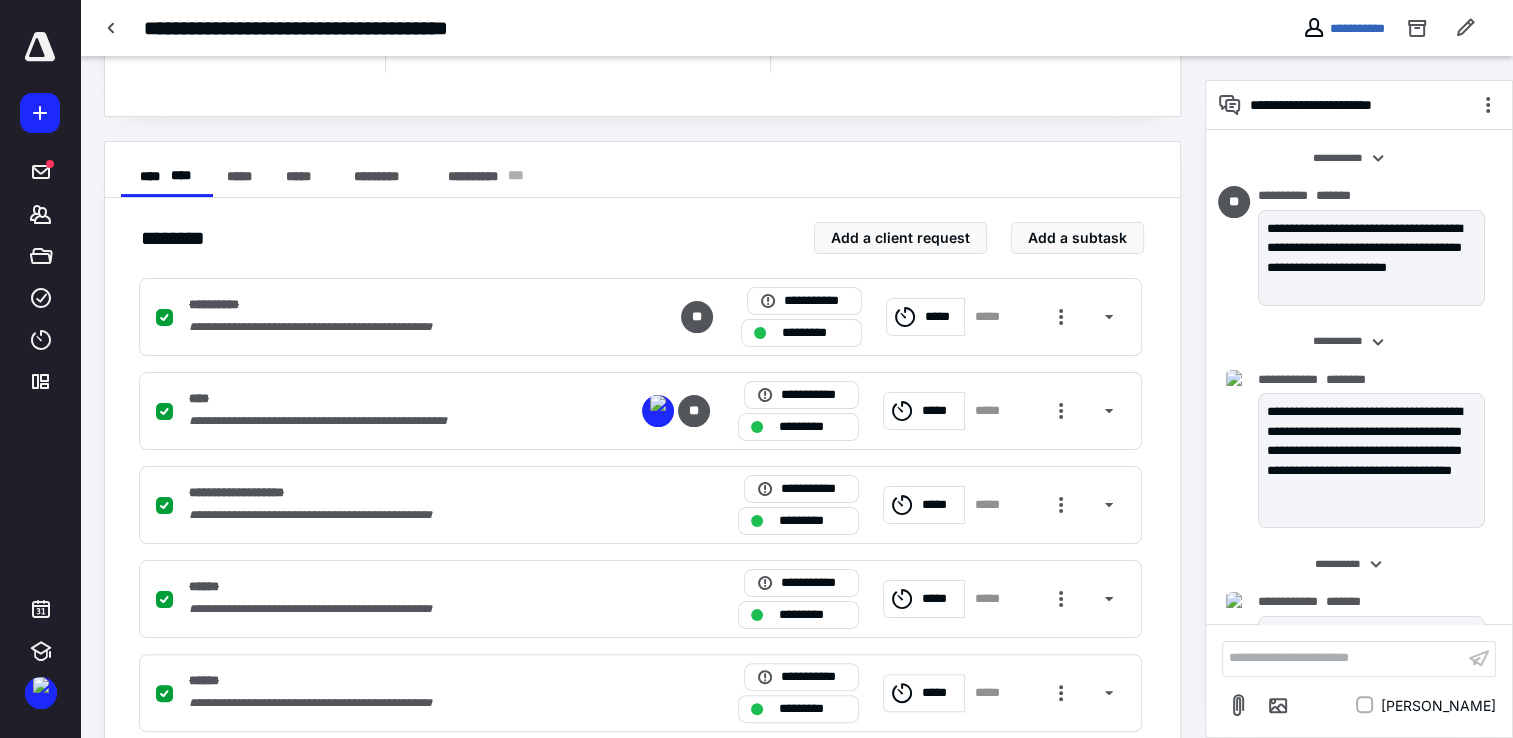 scroll, scrollTop: 208, scrollLeft: 0, axis: vertical 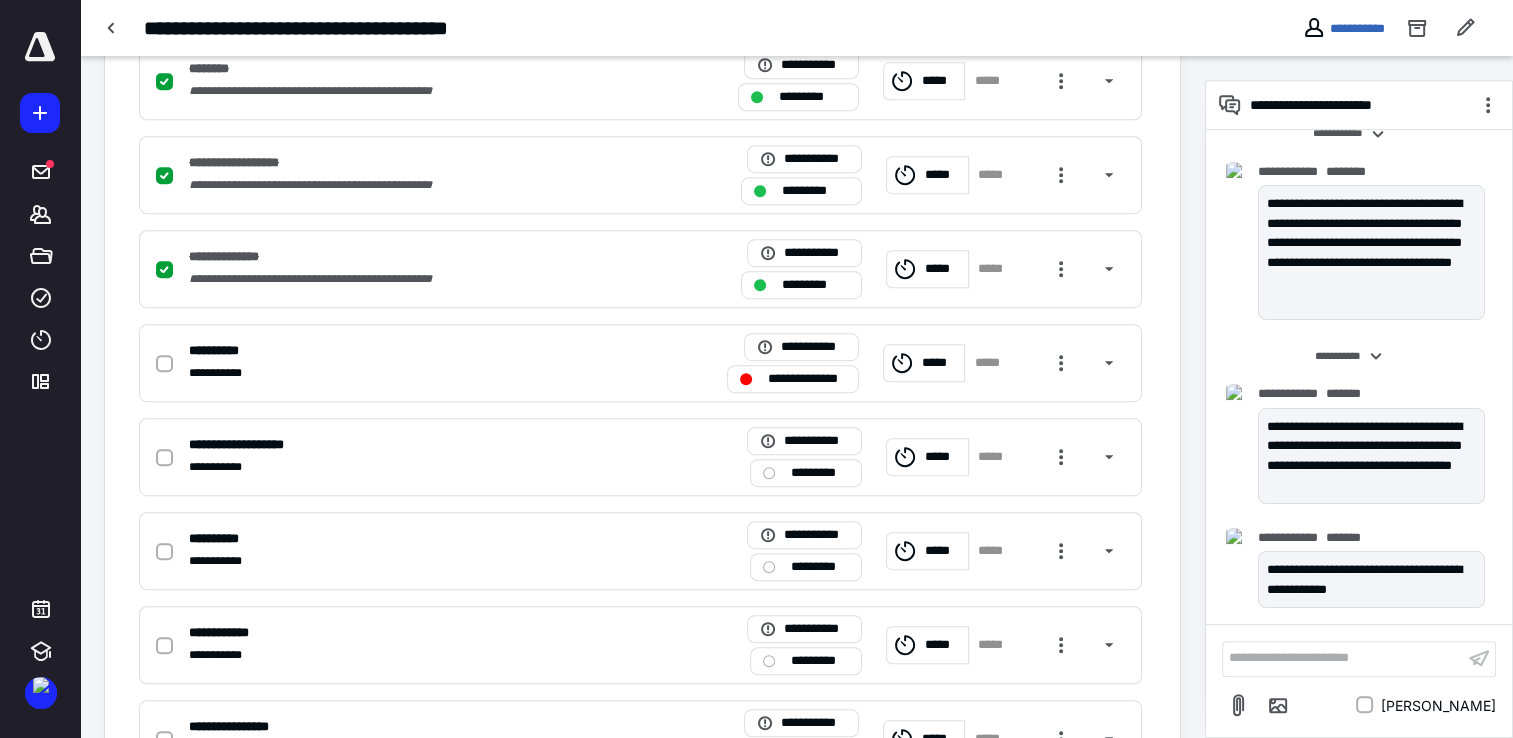 click on "**********" at bounding box center [1343, 658] 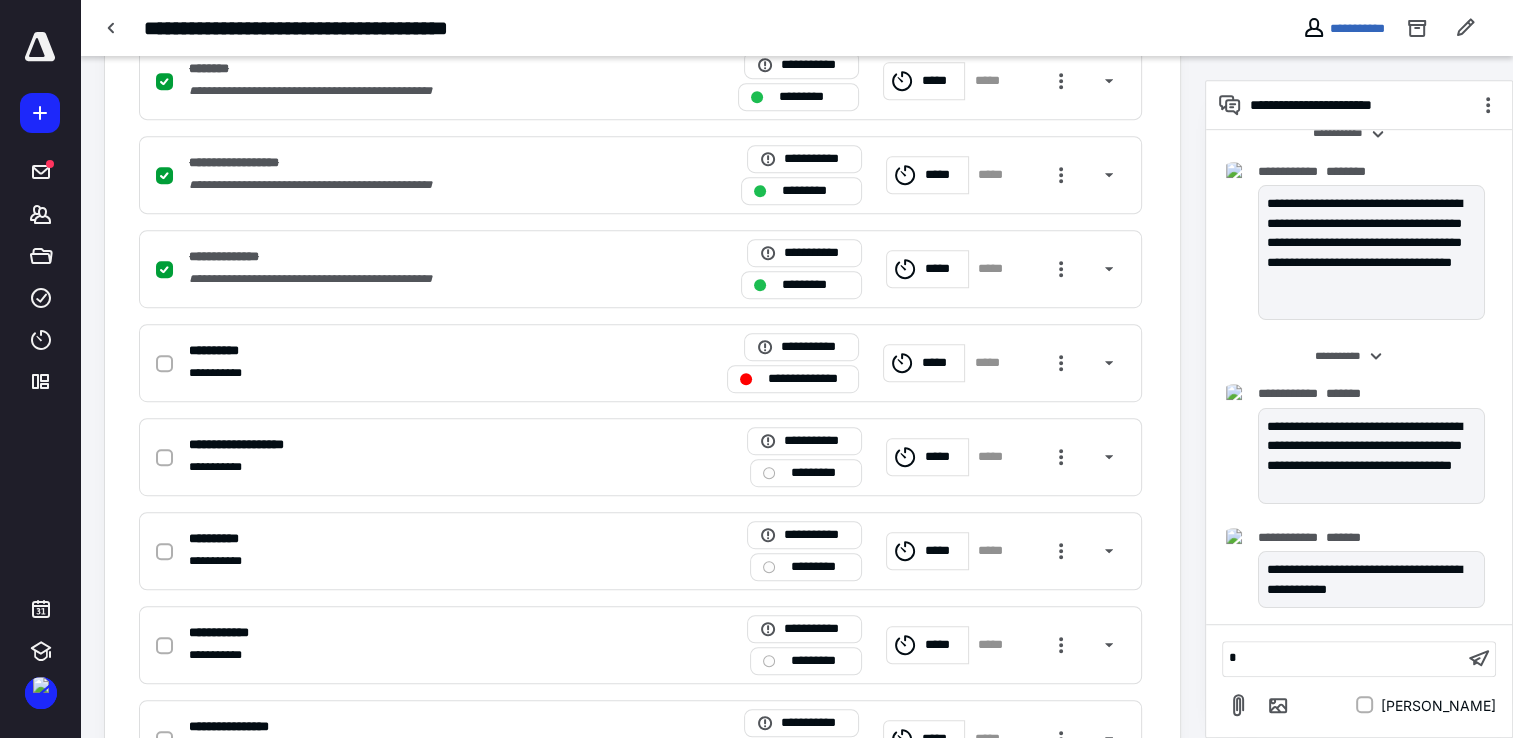 scroll, scrollTop: 1188, scrollLeft: 0, axis: vertical 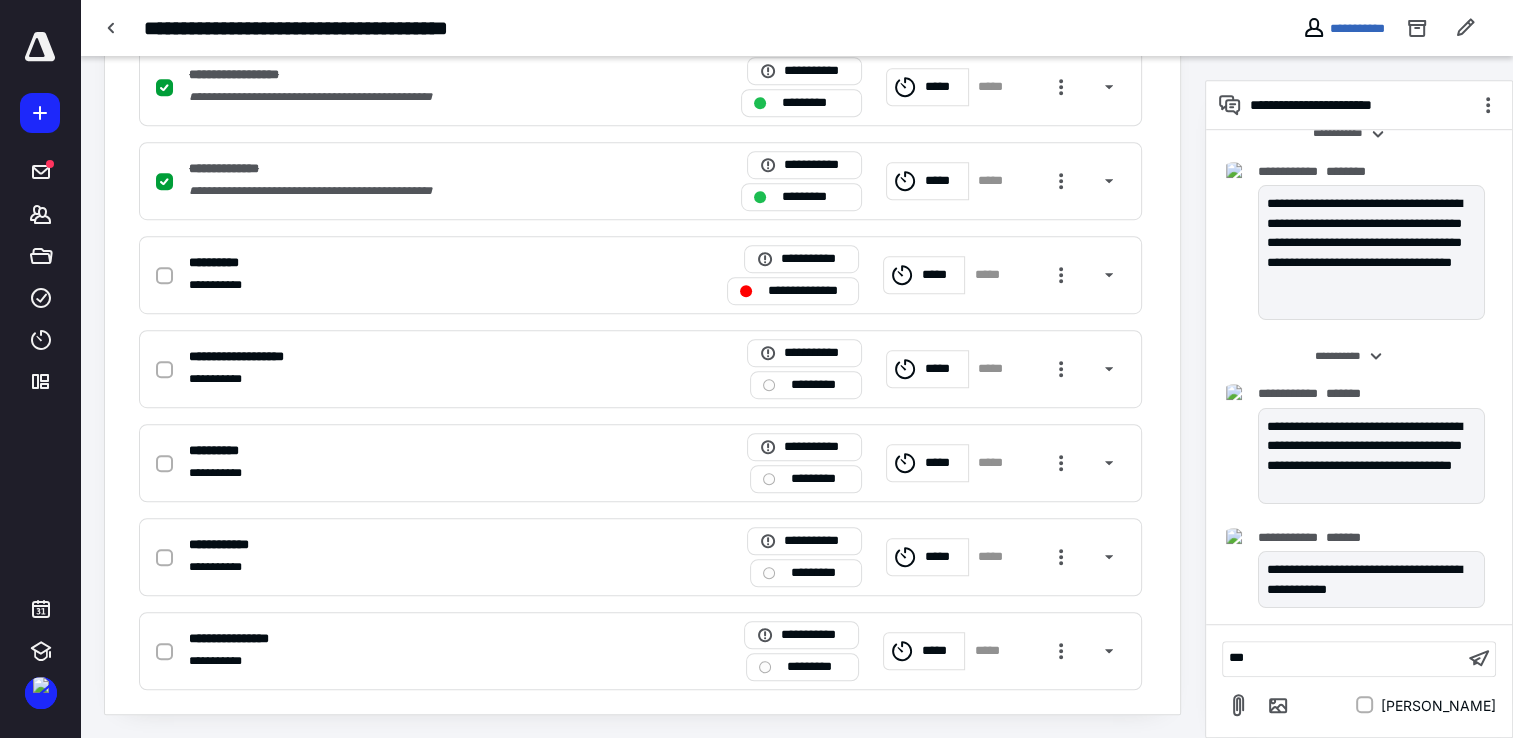 type 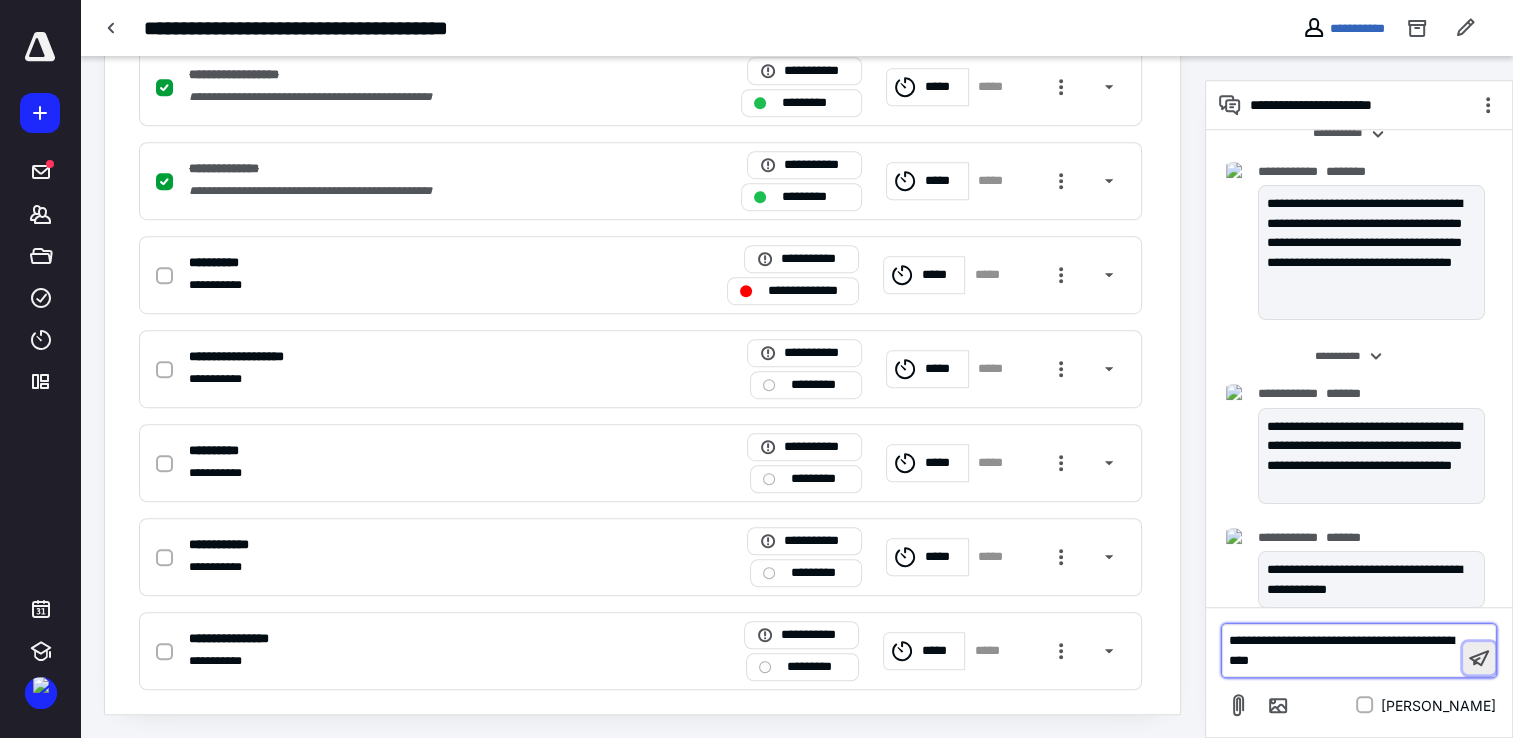 click at bounding box center (1479, 658) 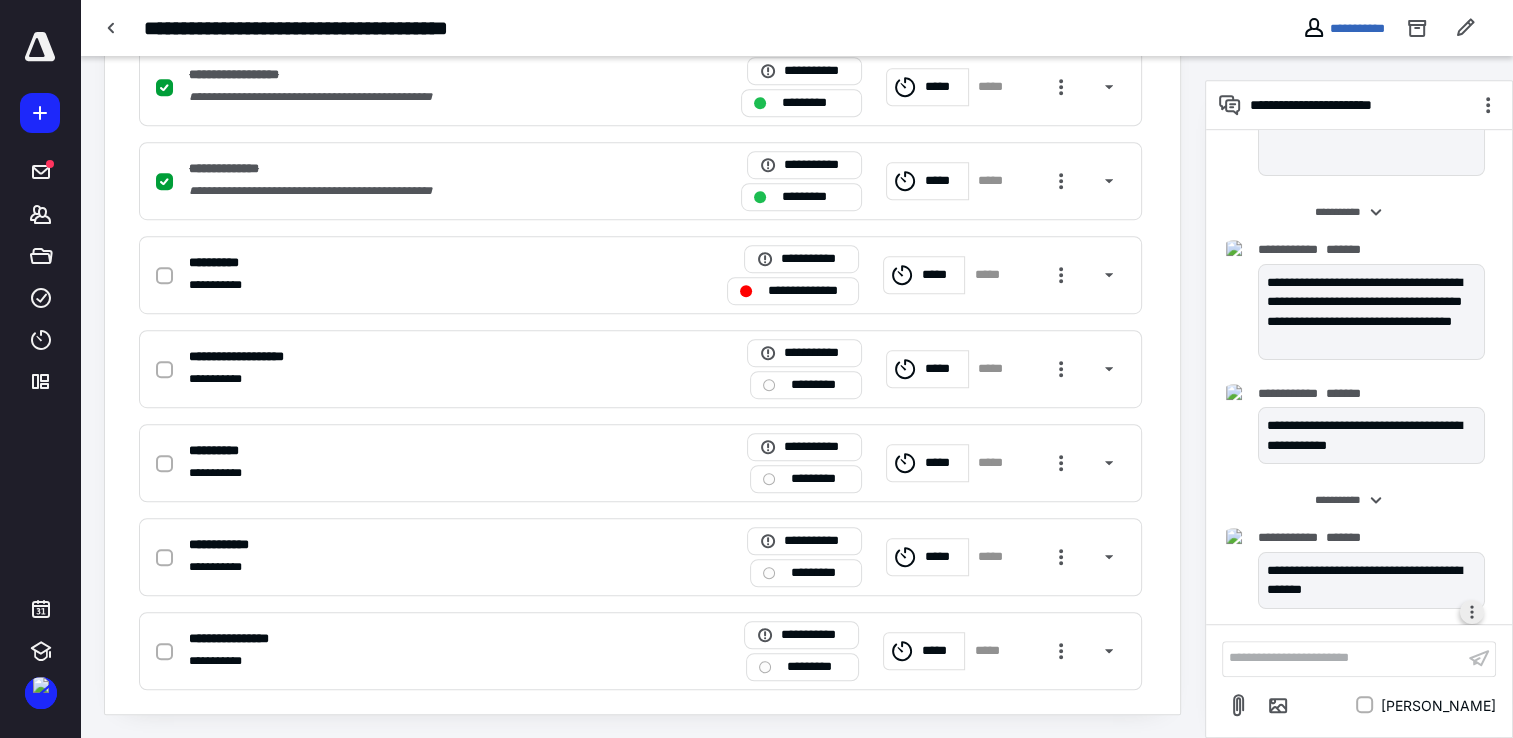 click at bounding box center (1472, 612) 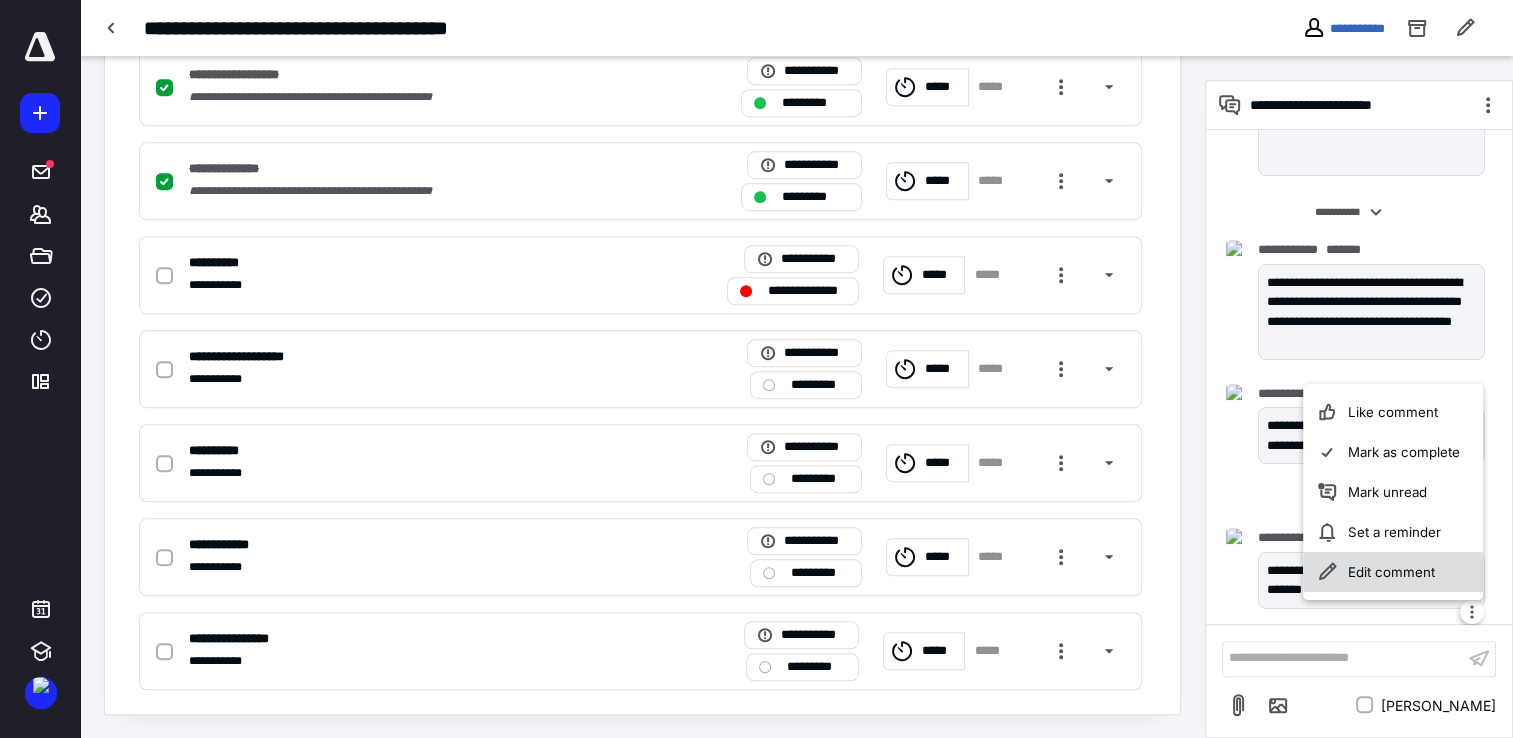 click on "Edit comment" at bounding box center [1394, 572] 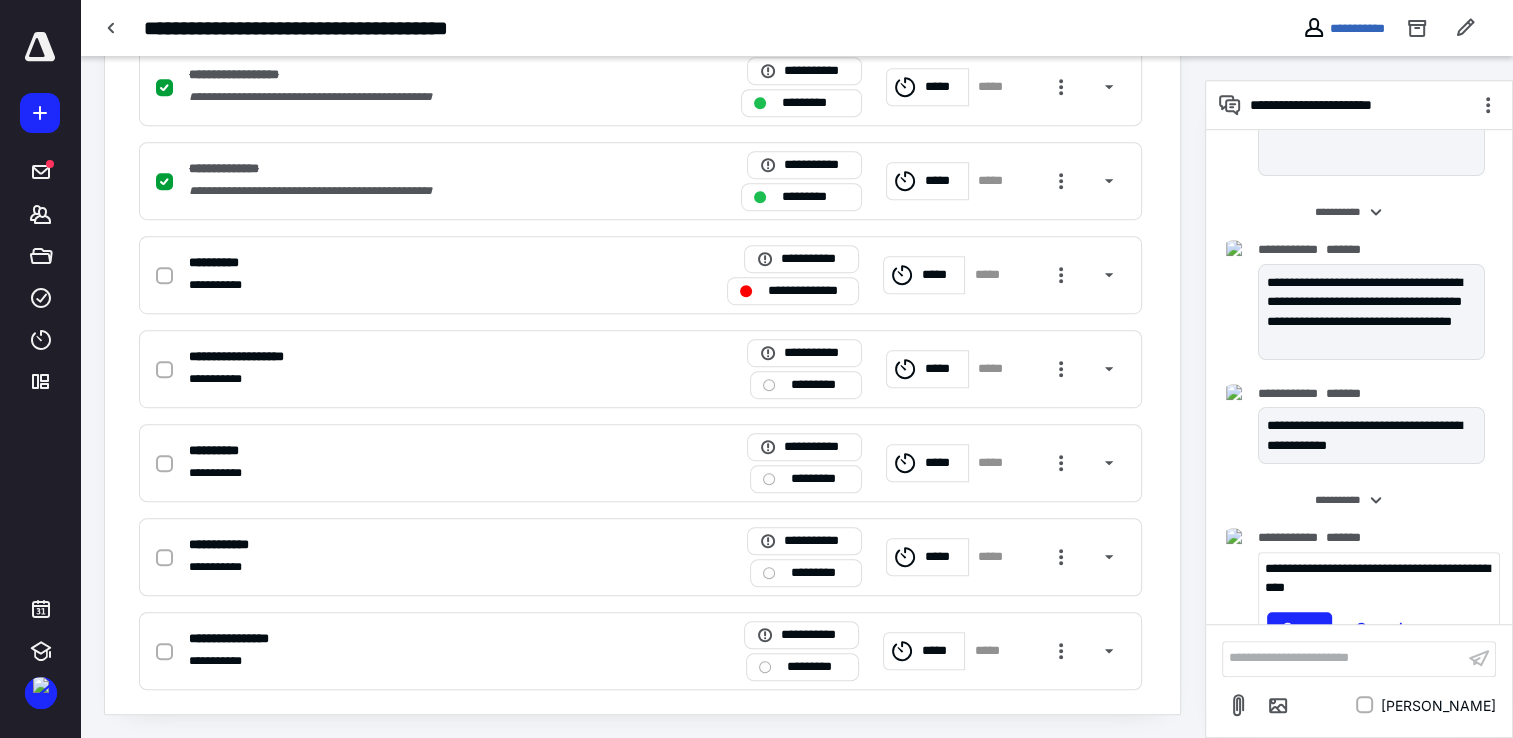 click on "**********" at bounding box center [1379, 578] 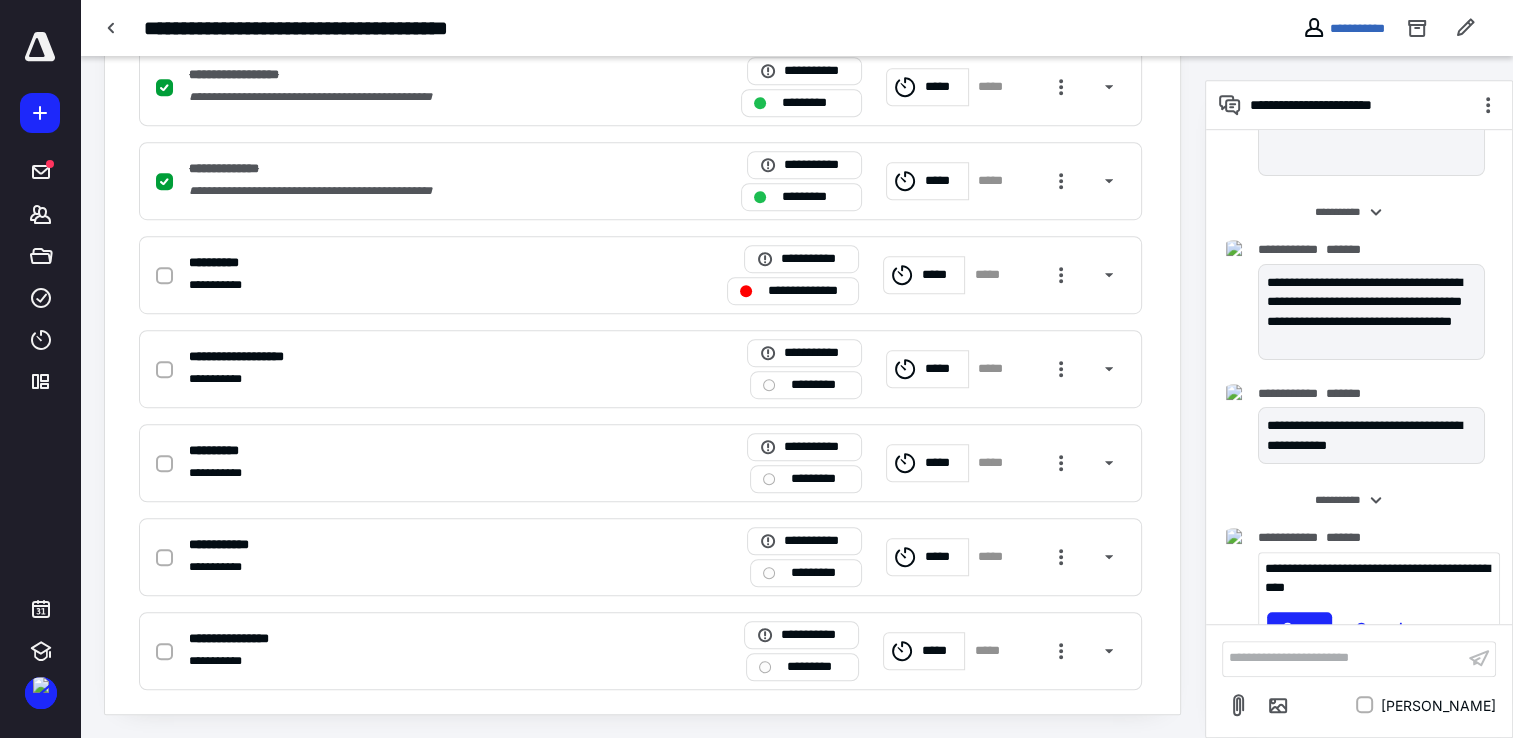 type 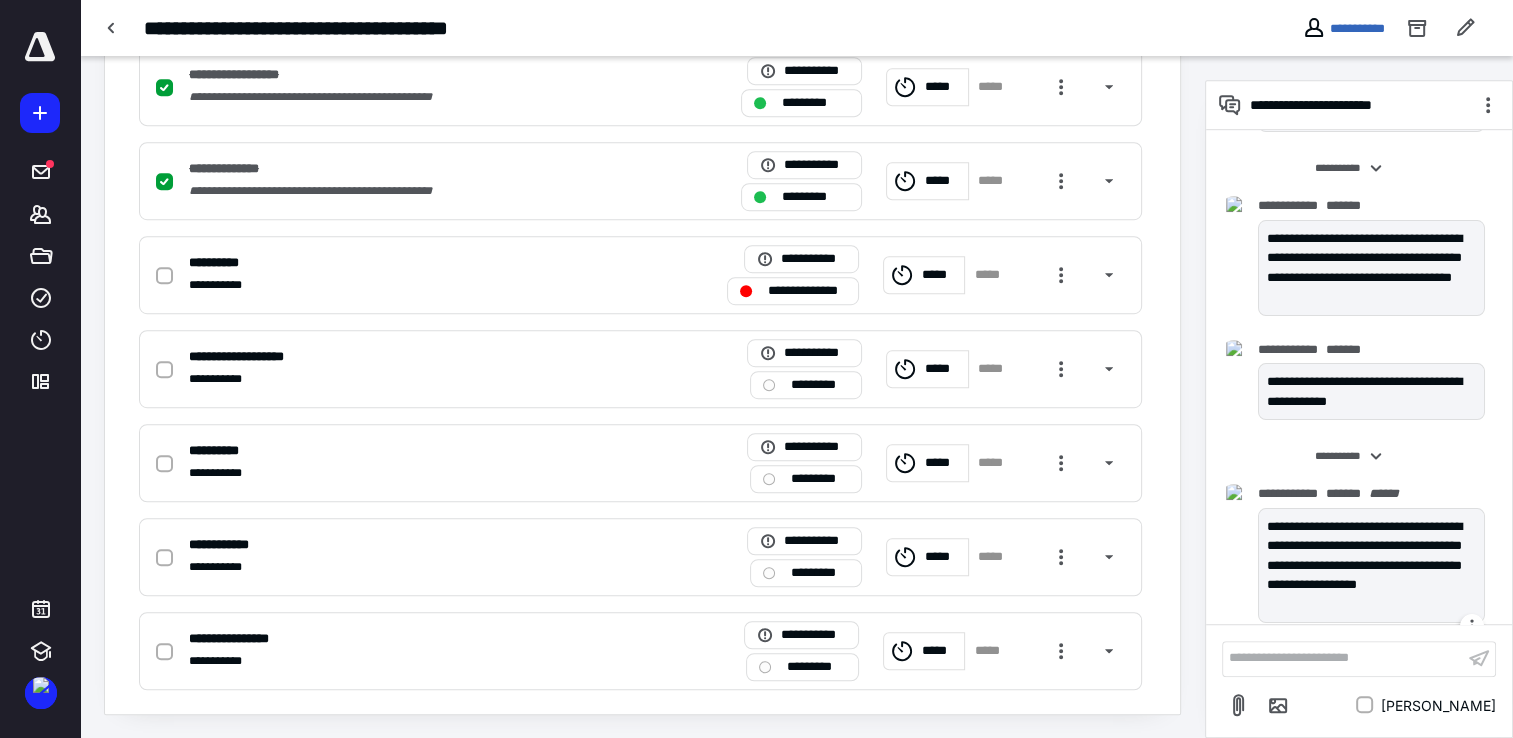 scroll, scrollTop: 411, scrollLeft: 0, axis: vertical 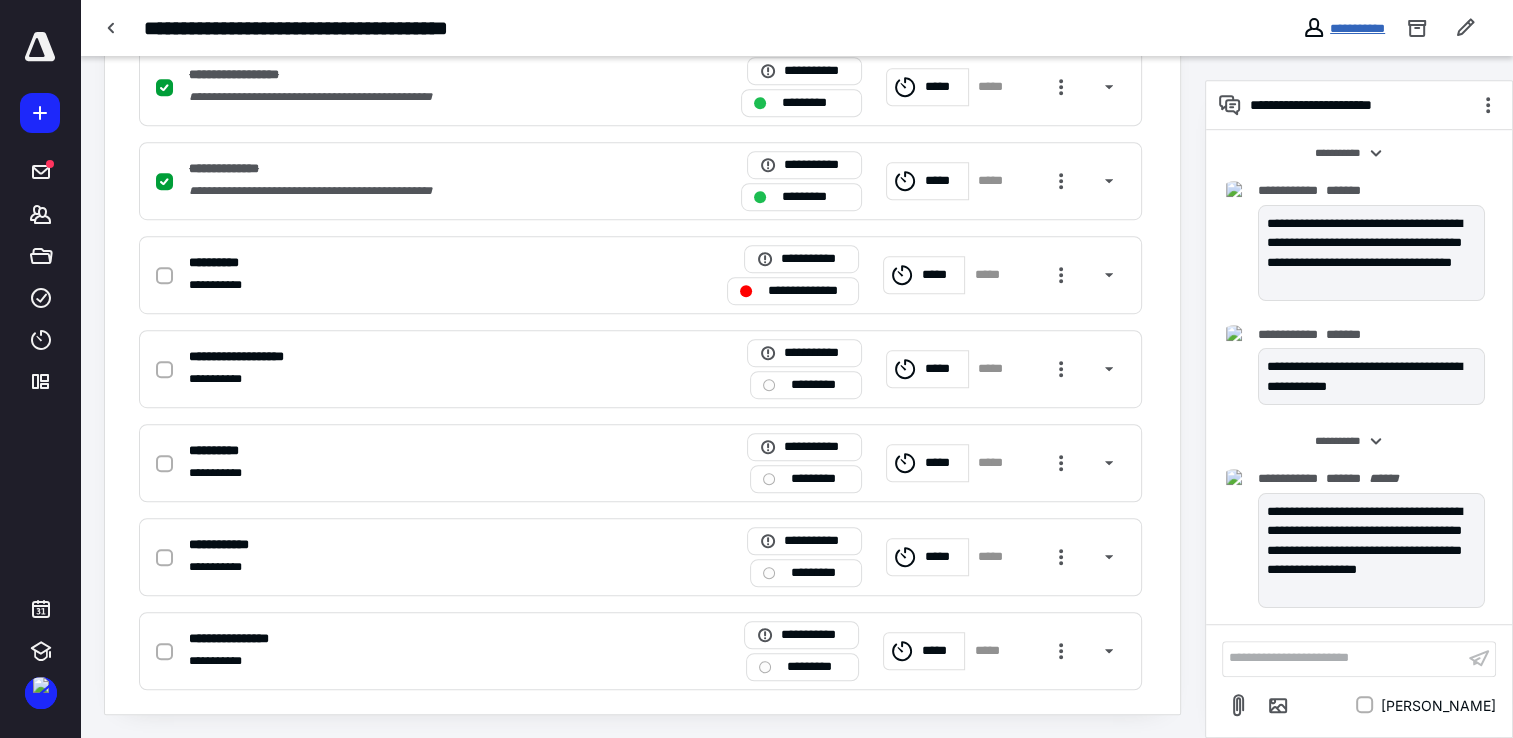 click on "**********" at bounding box center (1357, 28) 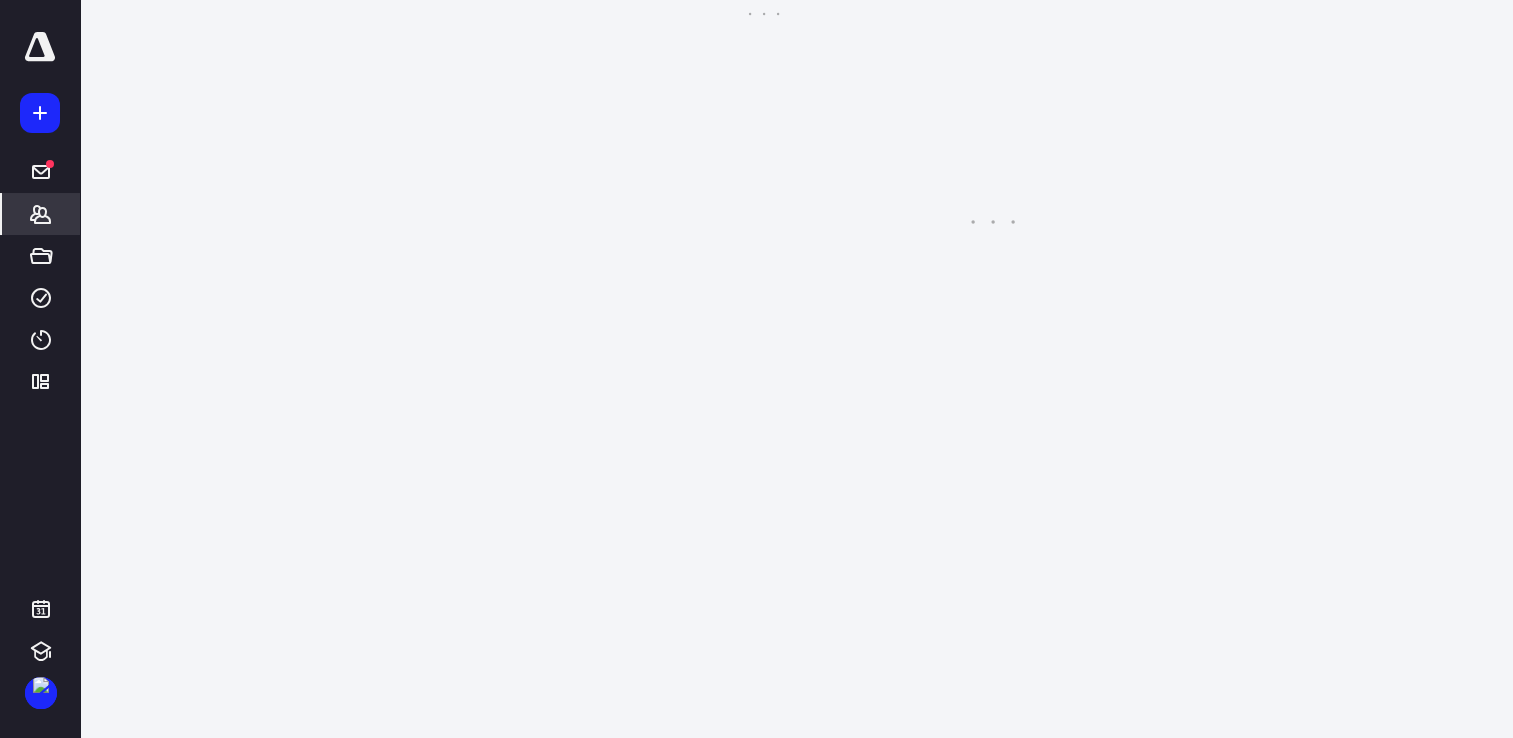 scroll, scrollTop: 0, scrollLeft: 0, axis: both 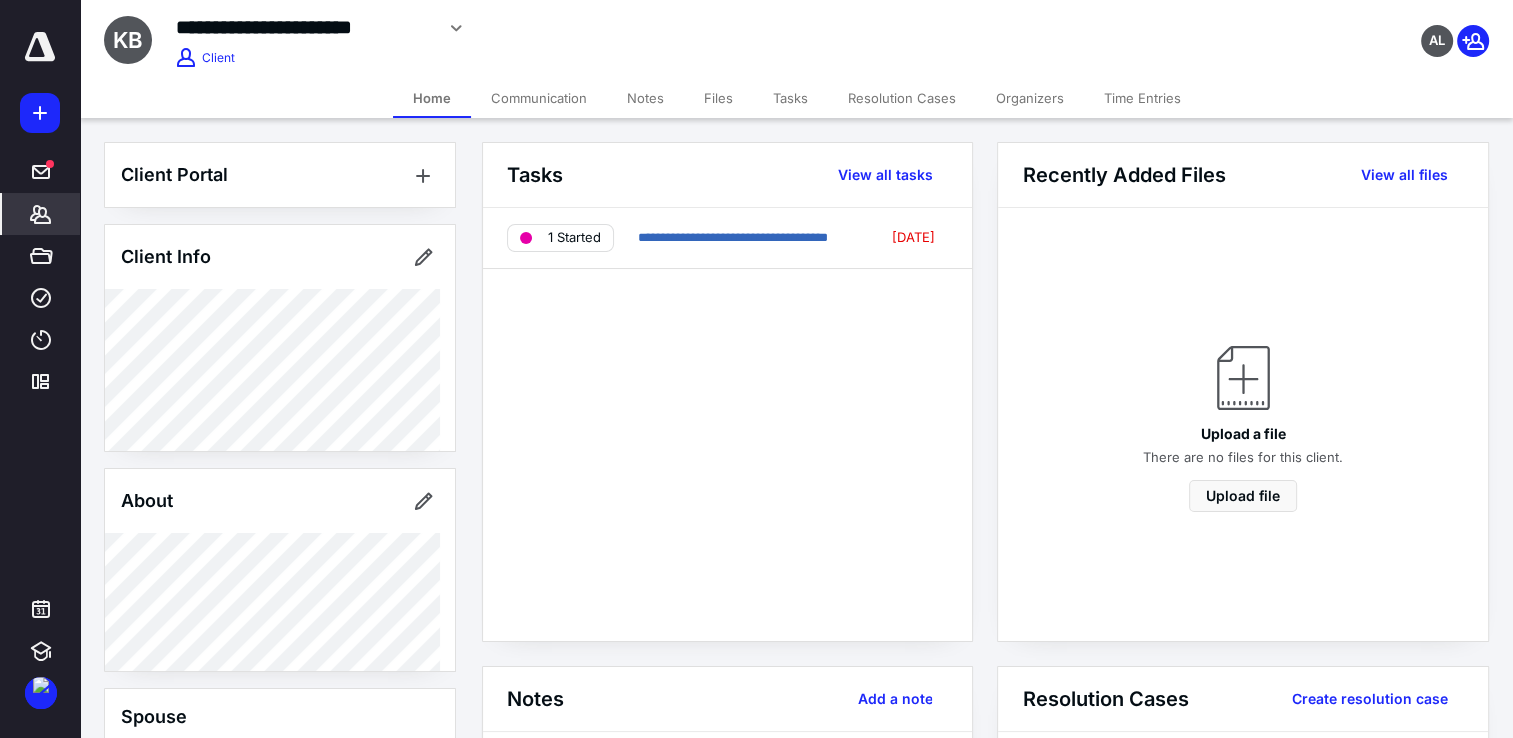 click on "Files" at bounding box center [718, 98] 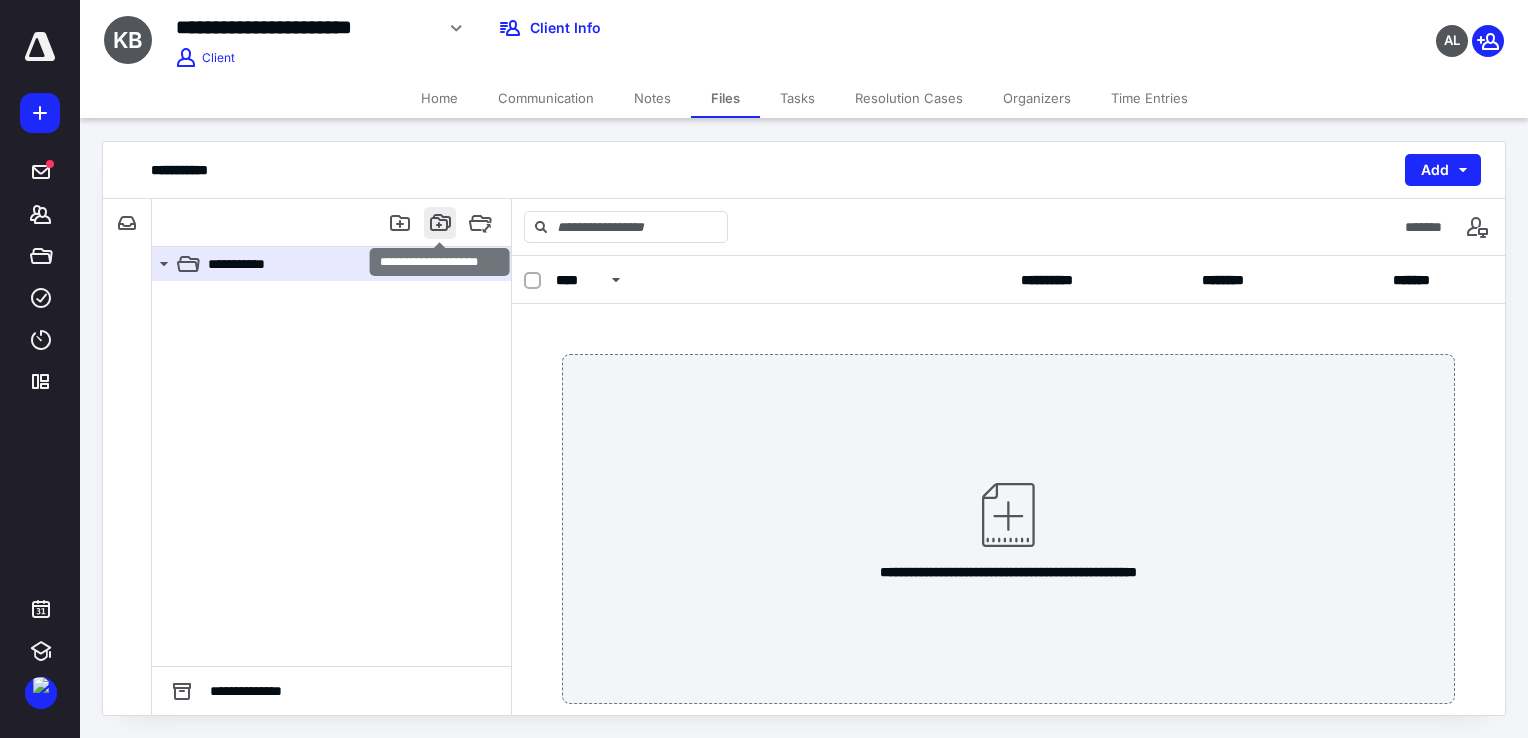 click at bounding box center [440, 223] 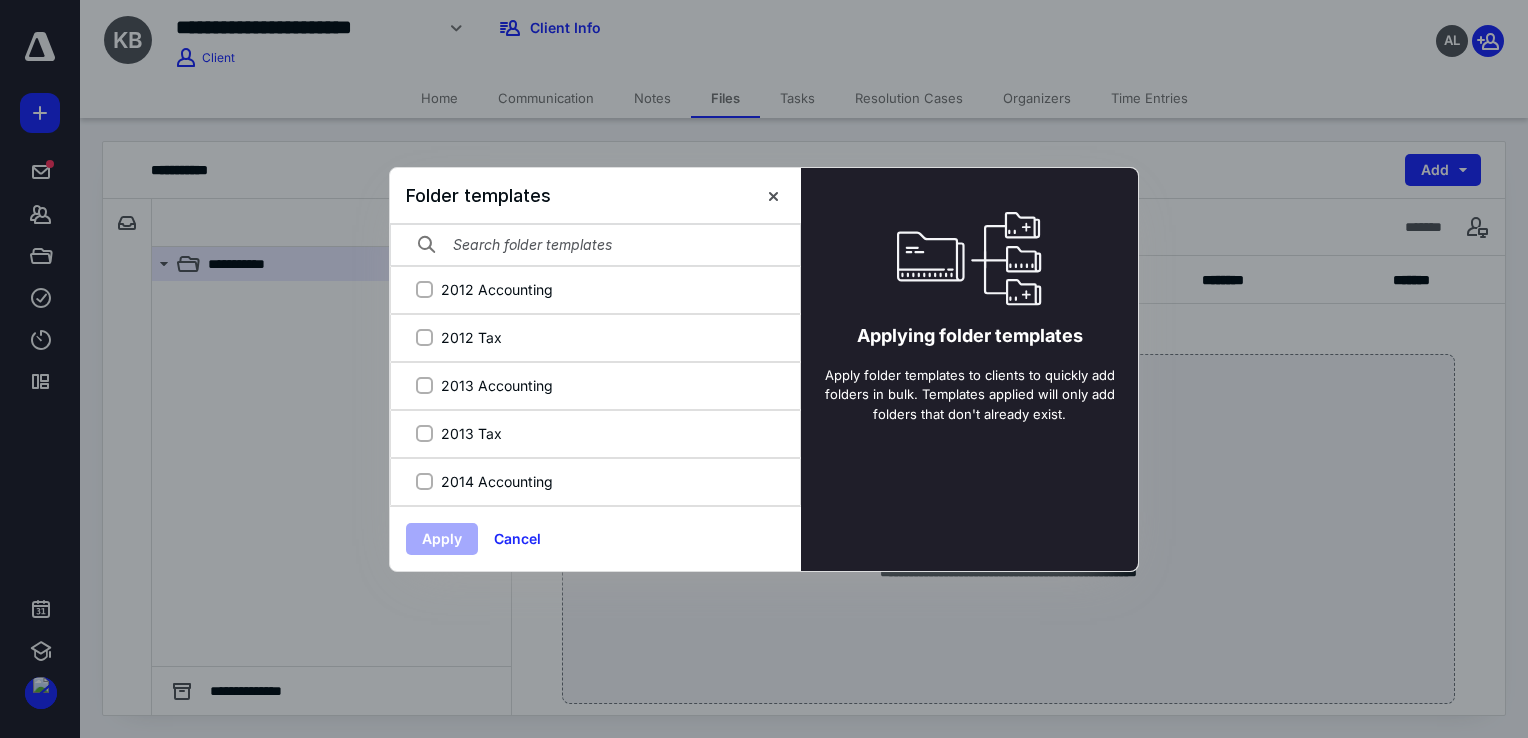 click at bounding box center [595, 245] 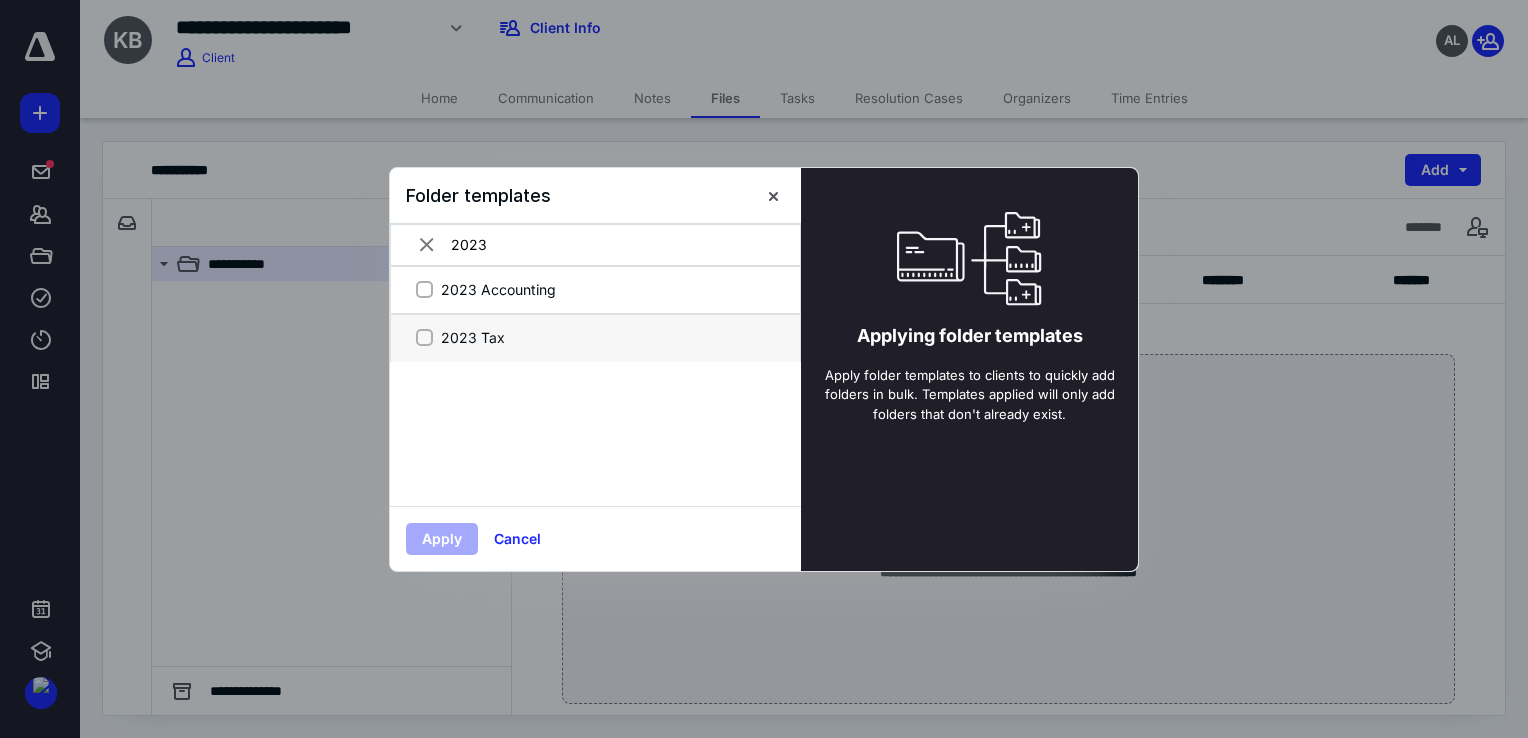 type on "2023" 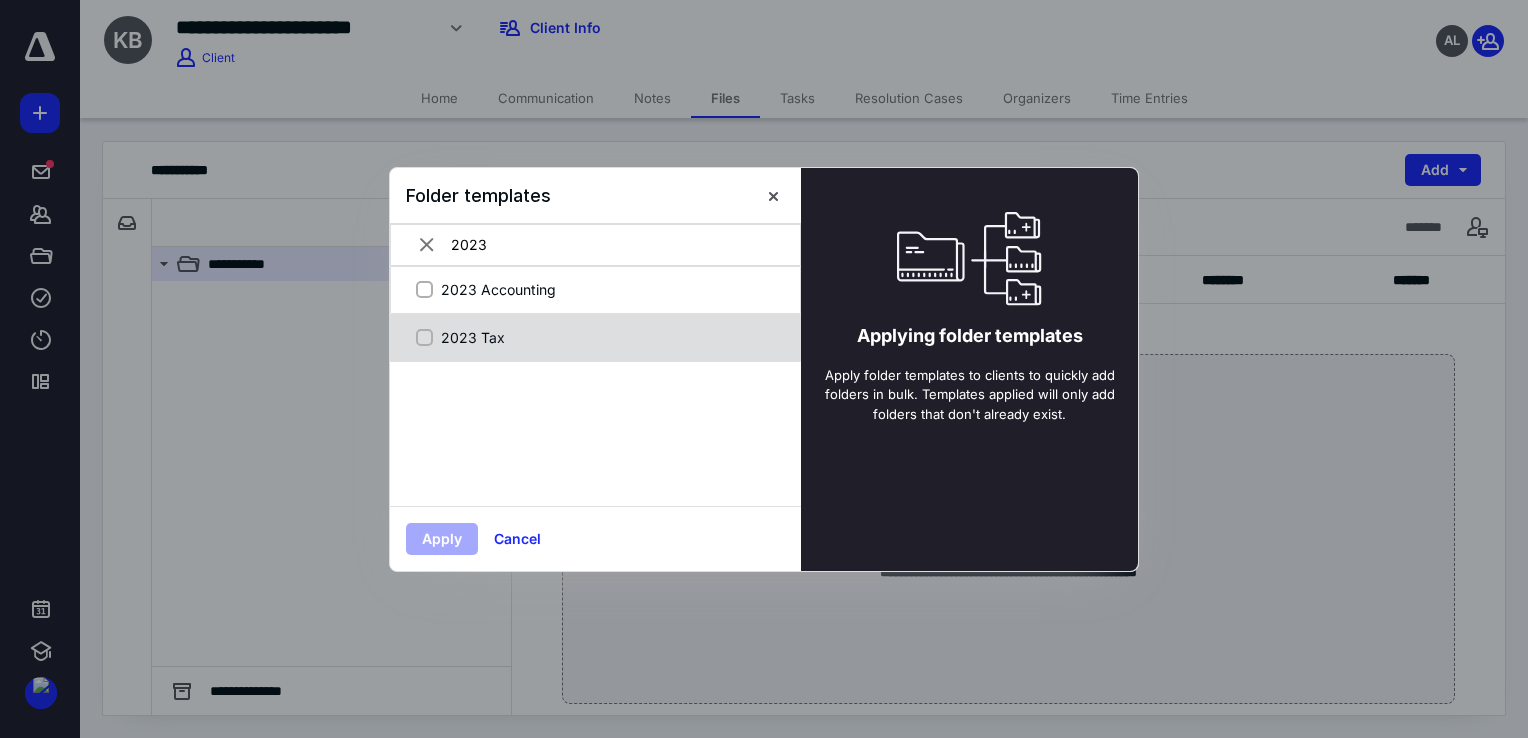 click on "2023 Tax" at bounding box center [593, 337] 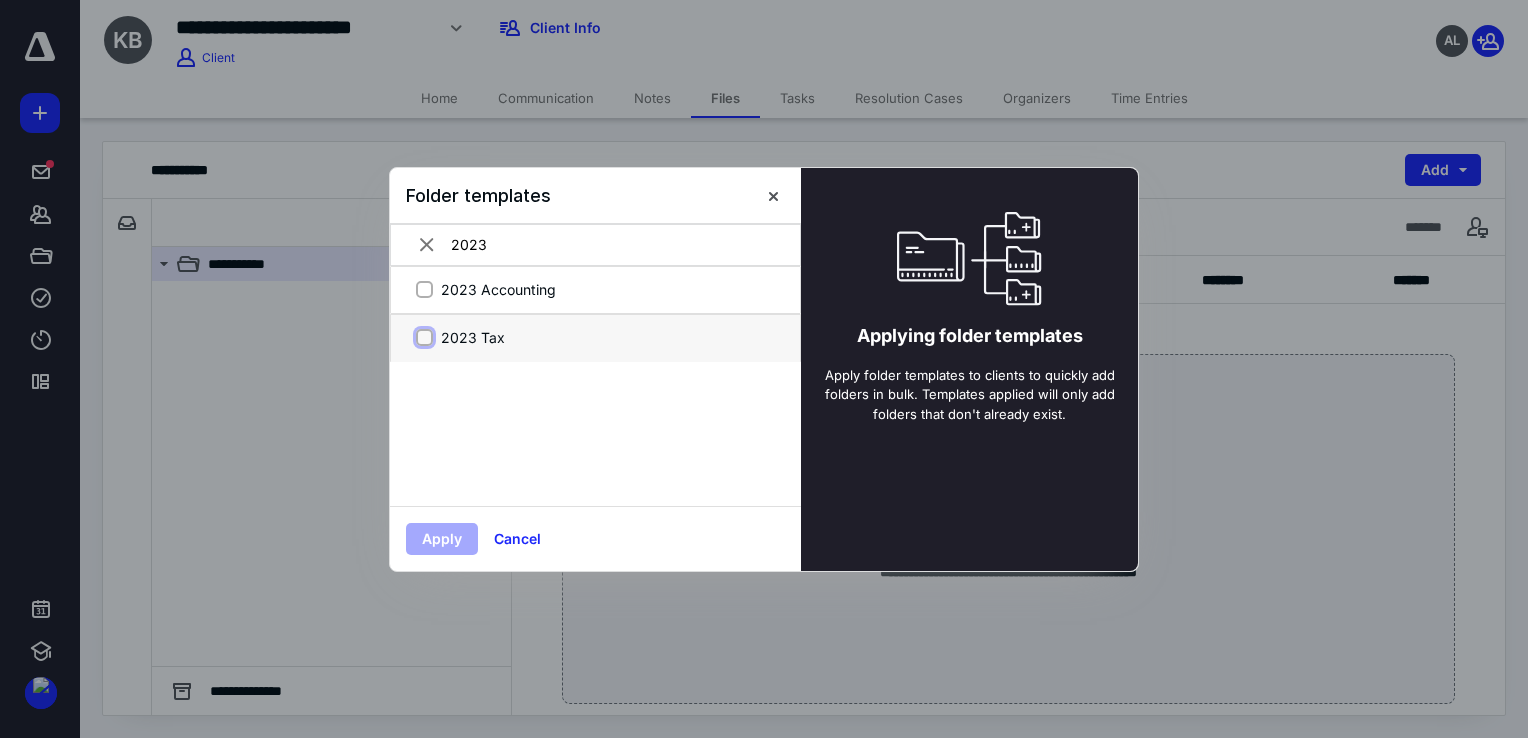 click on "2023 Tax" at bounding box center [424, 337] 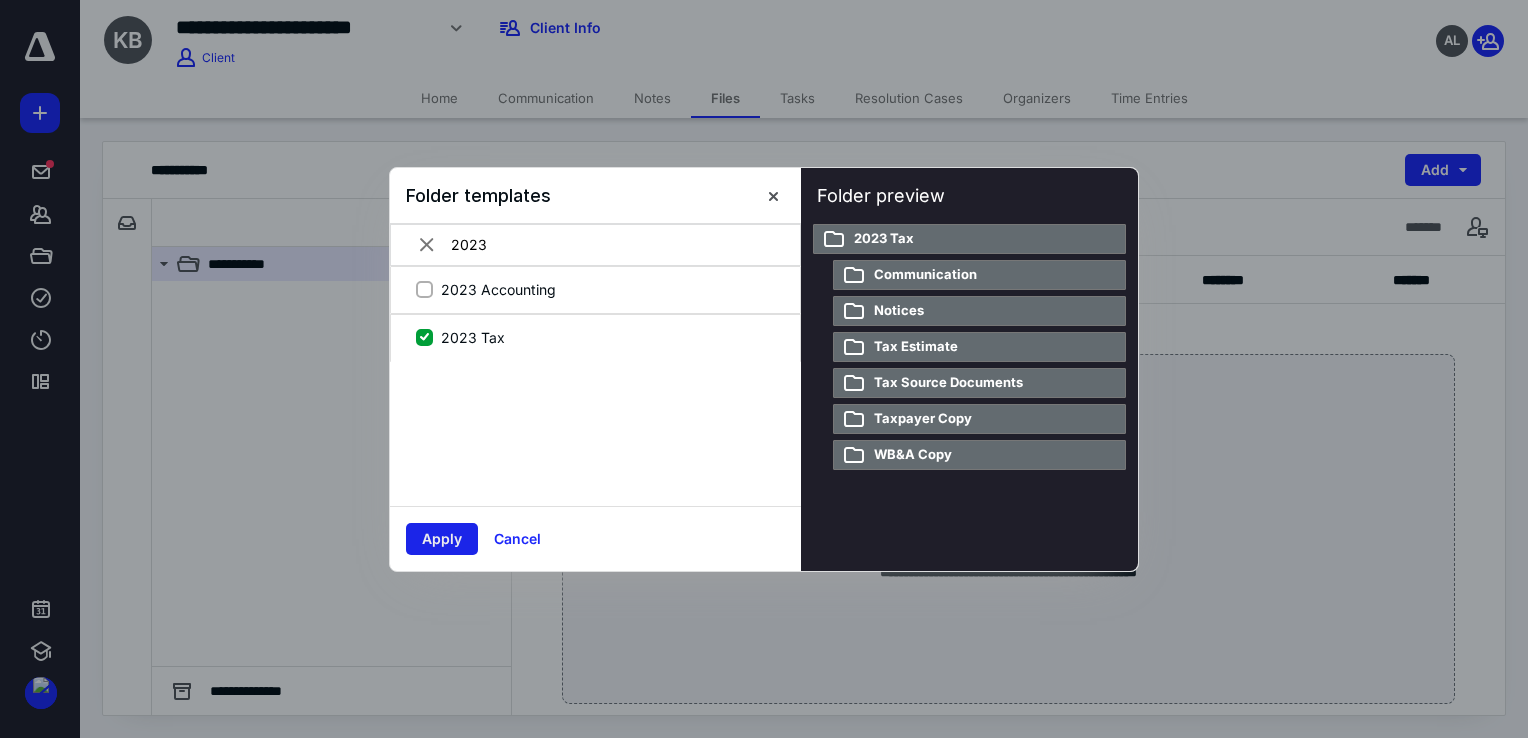 click on "Apply" at bounding box center [442, 539] 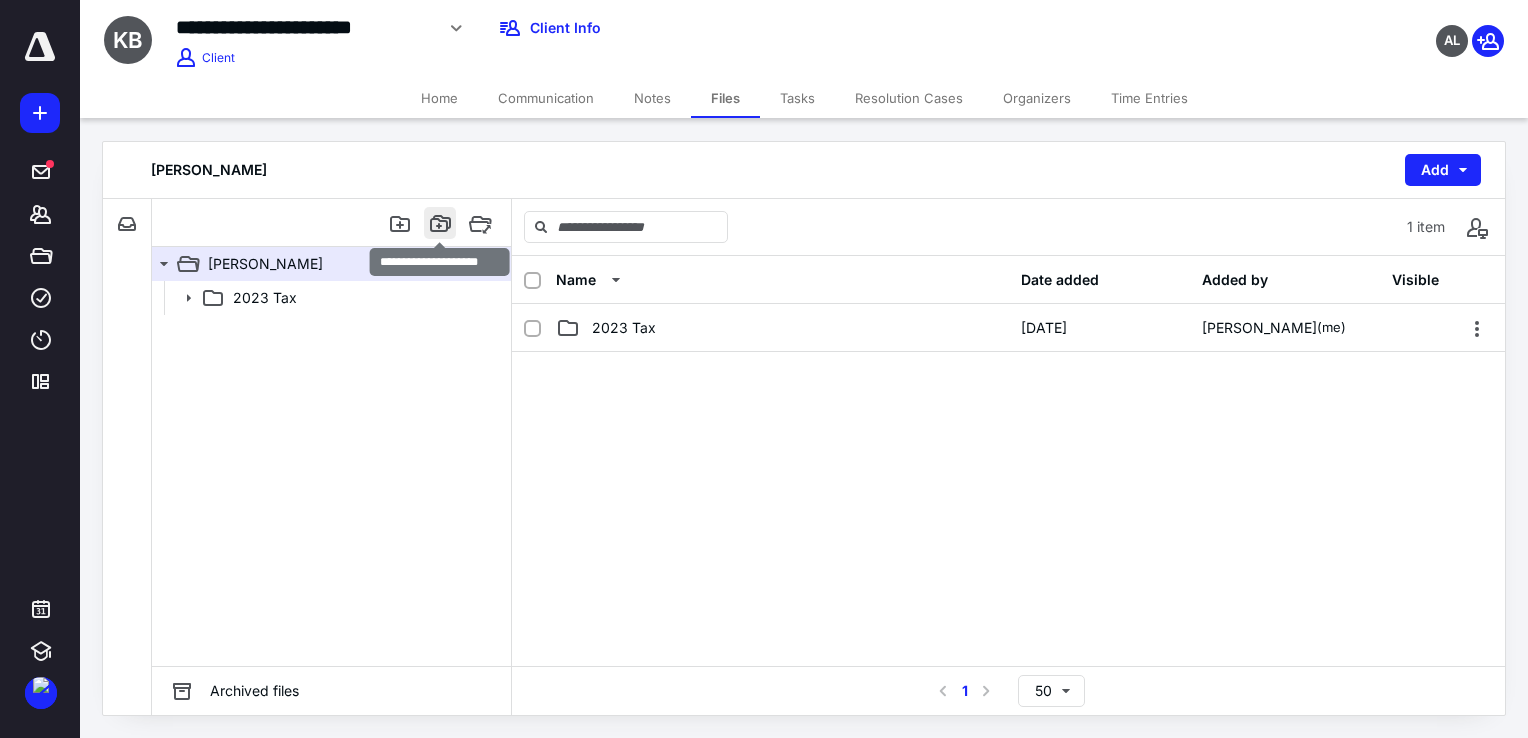 click at bounding box center (440, 223) 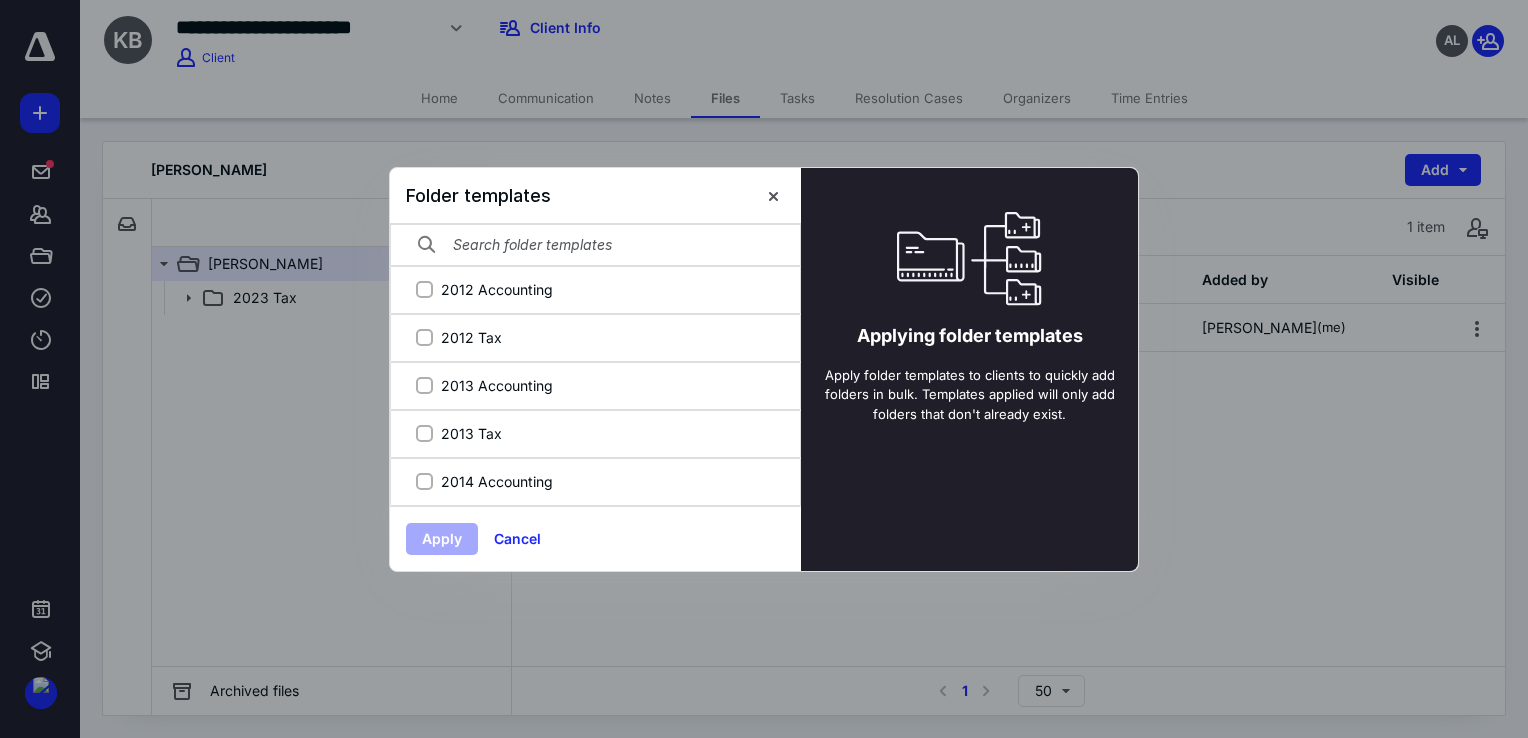 click at bounding box center (595, 245) 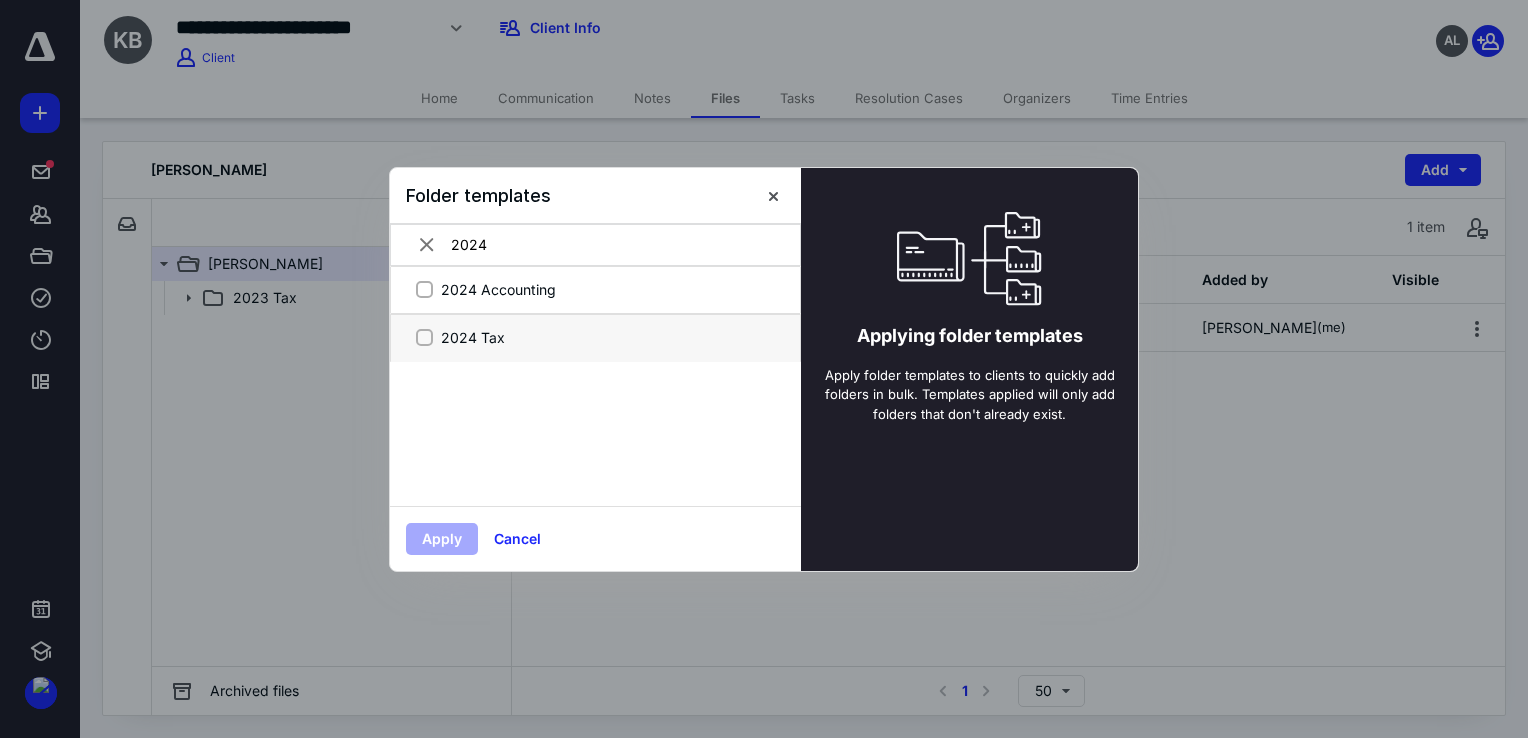 type on "2024" 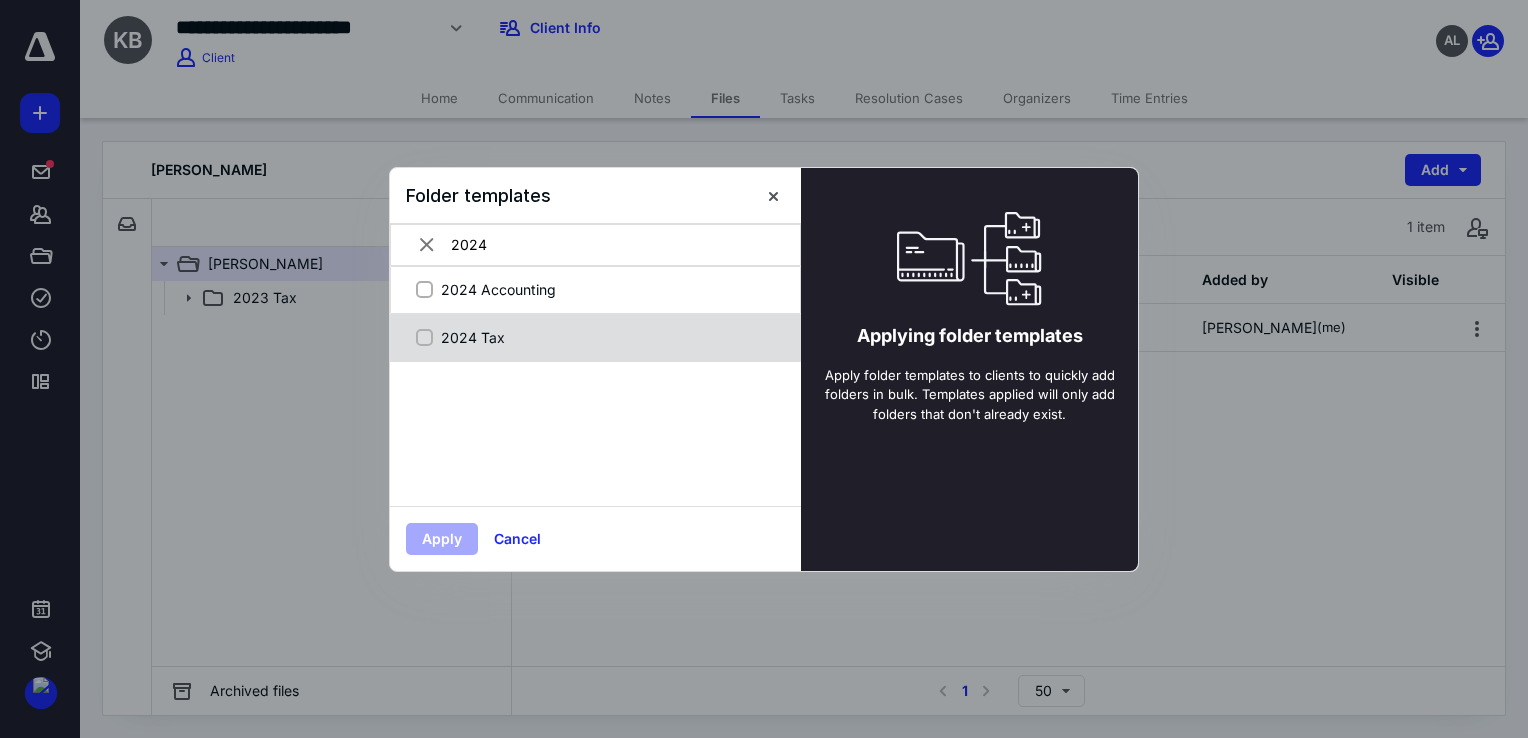 click on "2024 Tax" at bounding box center (606, 337) 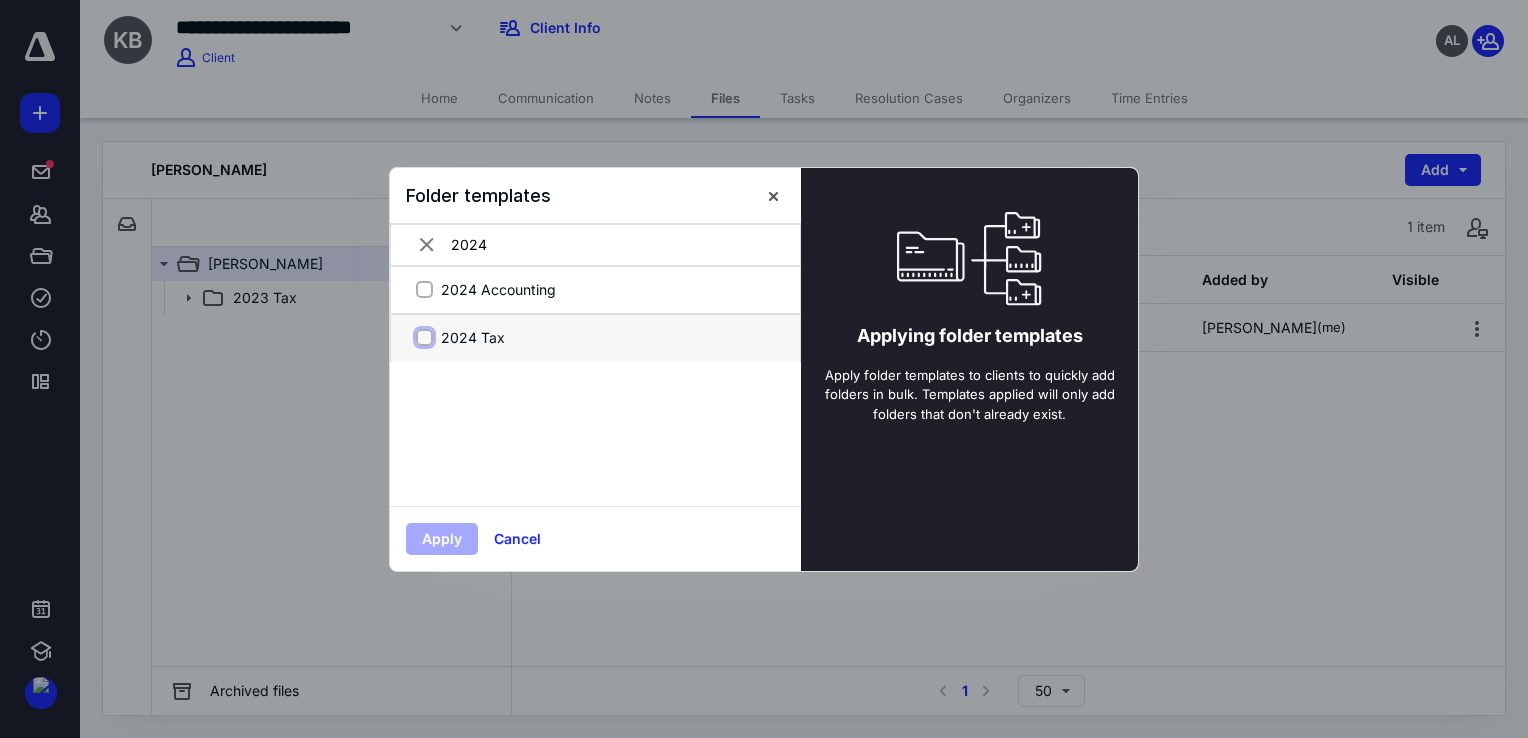 click on "2024 Tax" at bounding box center (424, 337) 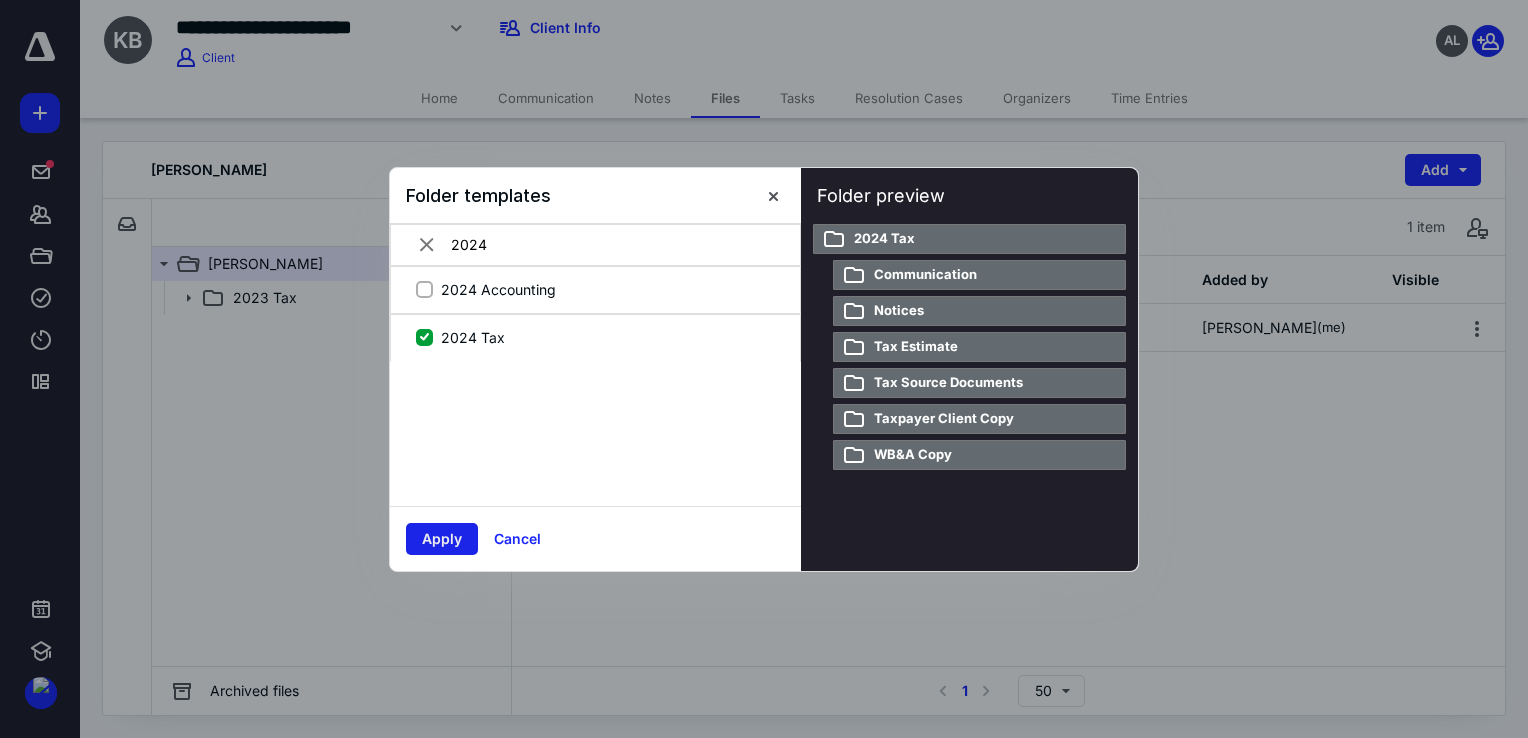 click on "Apply" at bounding box center [442, 539] 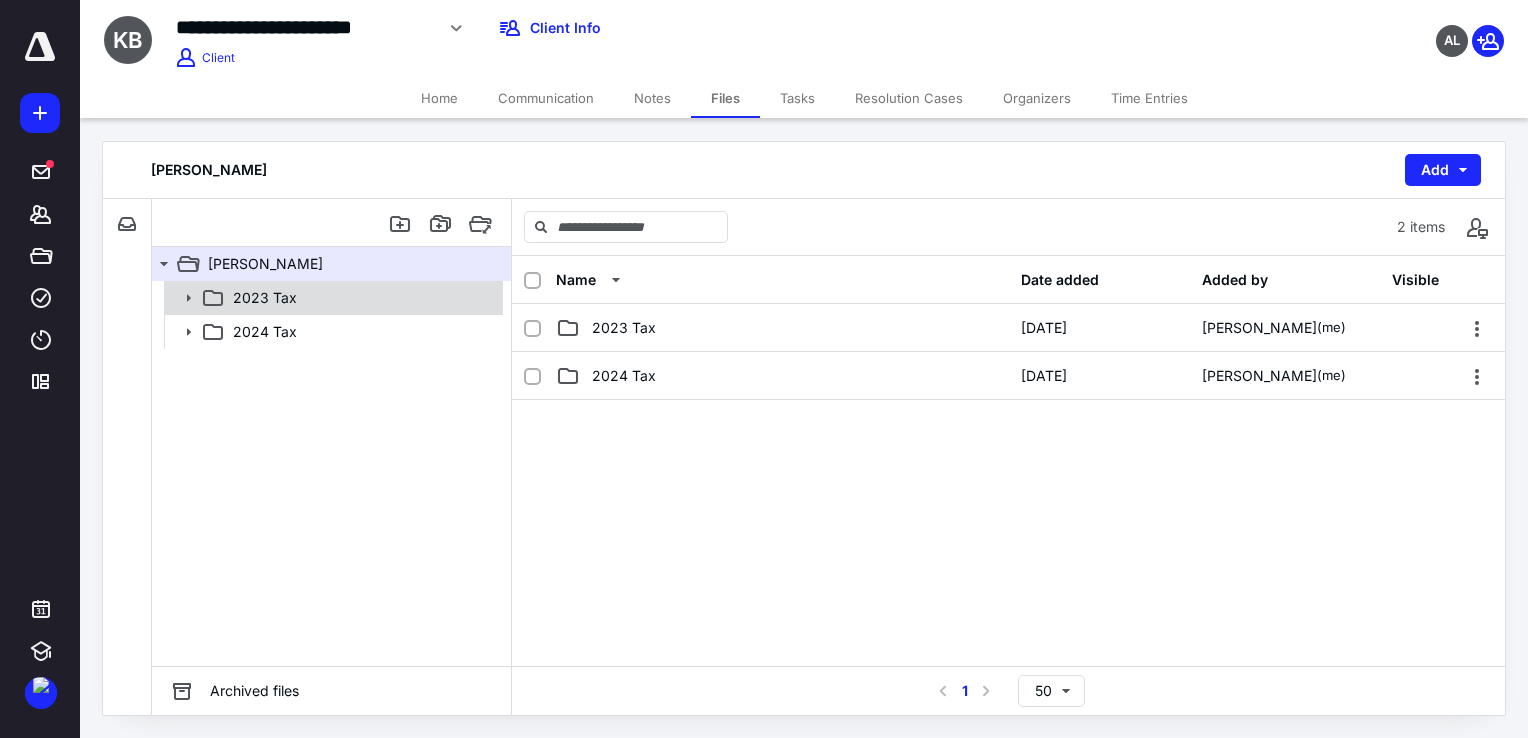 click 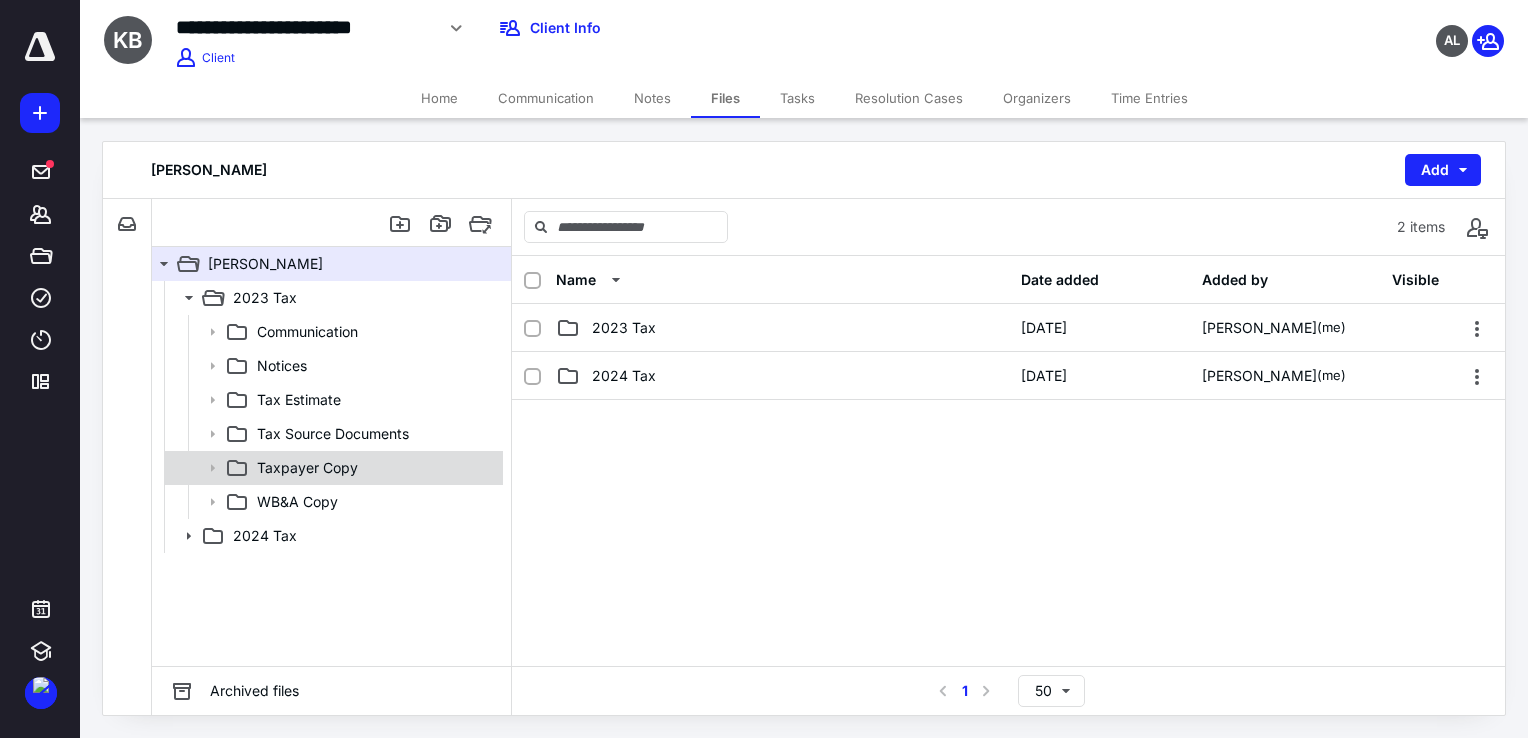 click 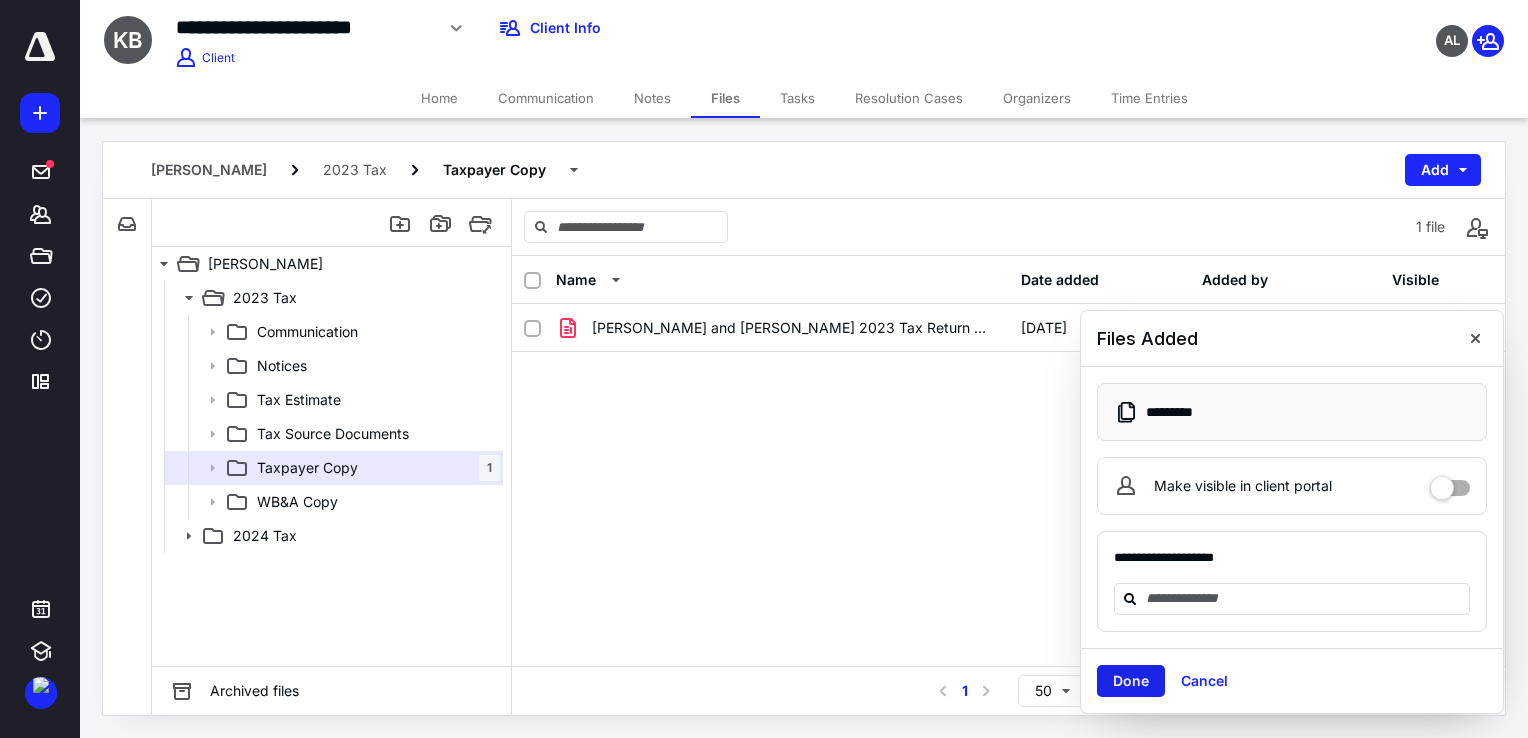 click on "Done" at bounding box center [1131, 681] 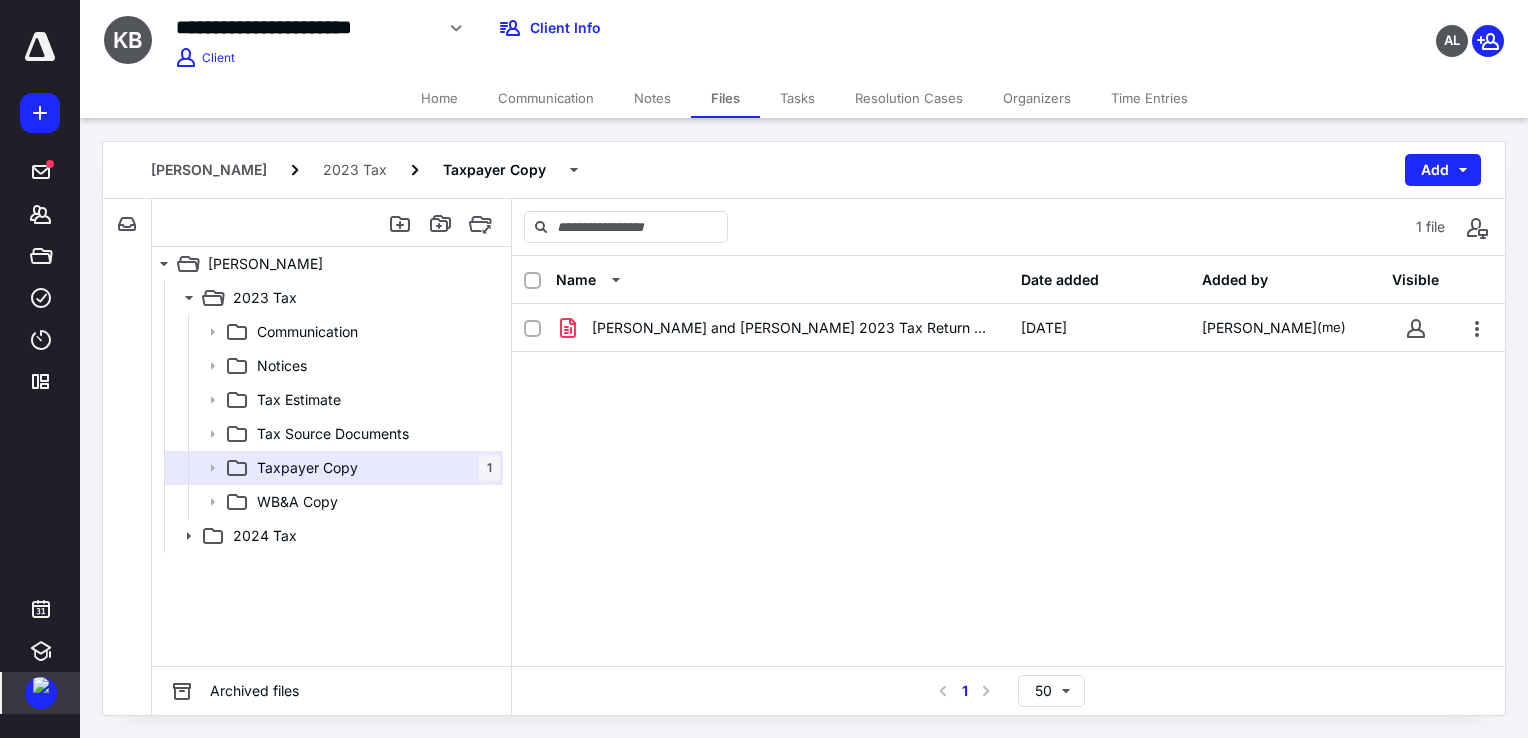 click at bounding box center (41, 685) 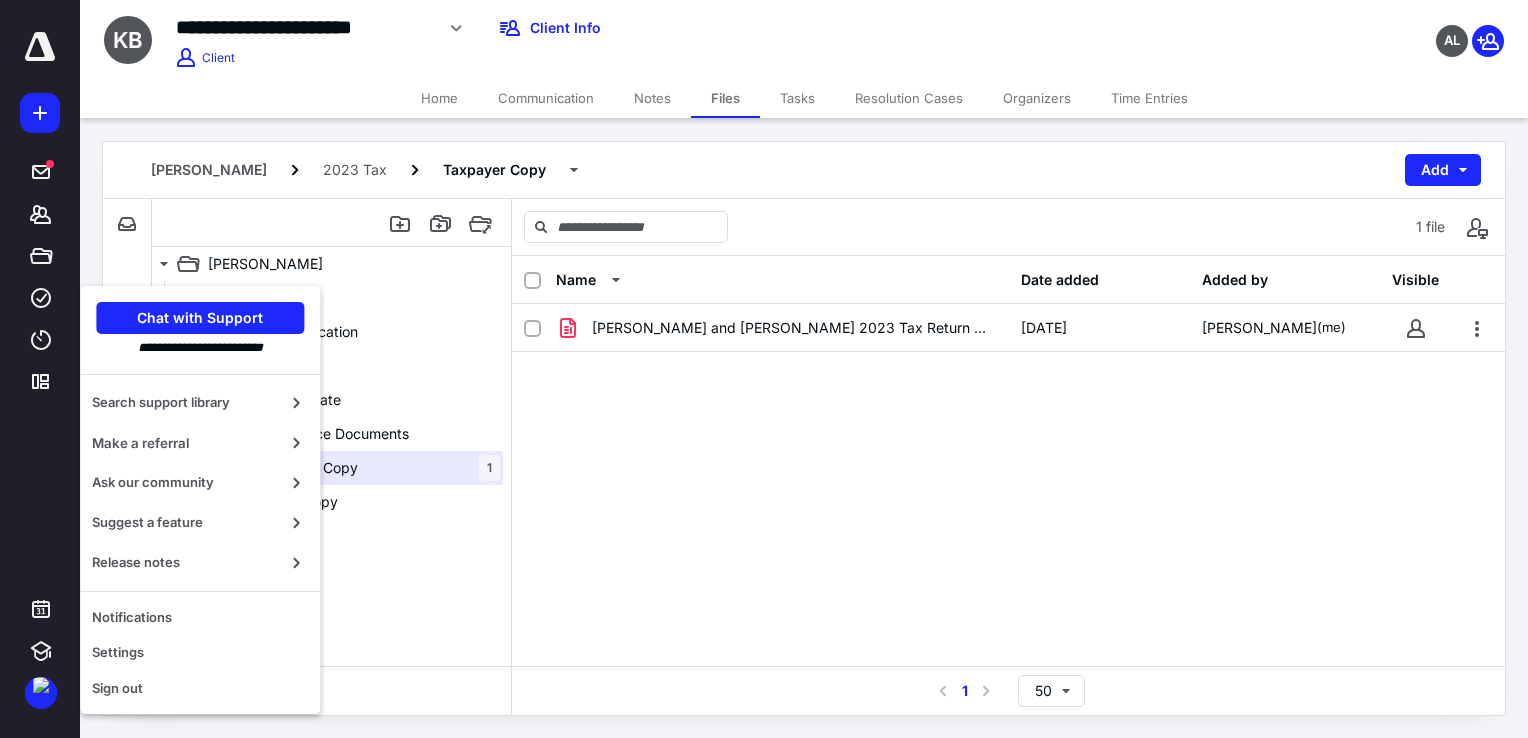drag, startPoint x: 697, startPoint y: 502, endPoint x: 572, endPoint y: 434, distance: 142.29898 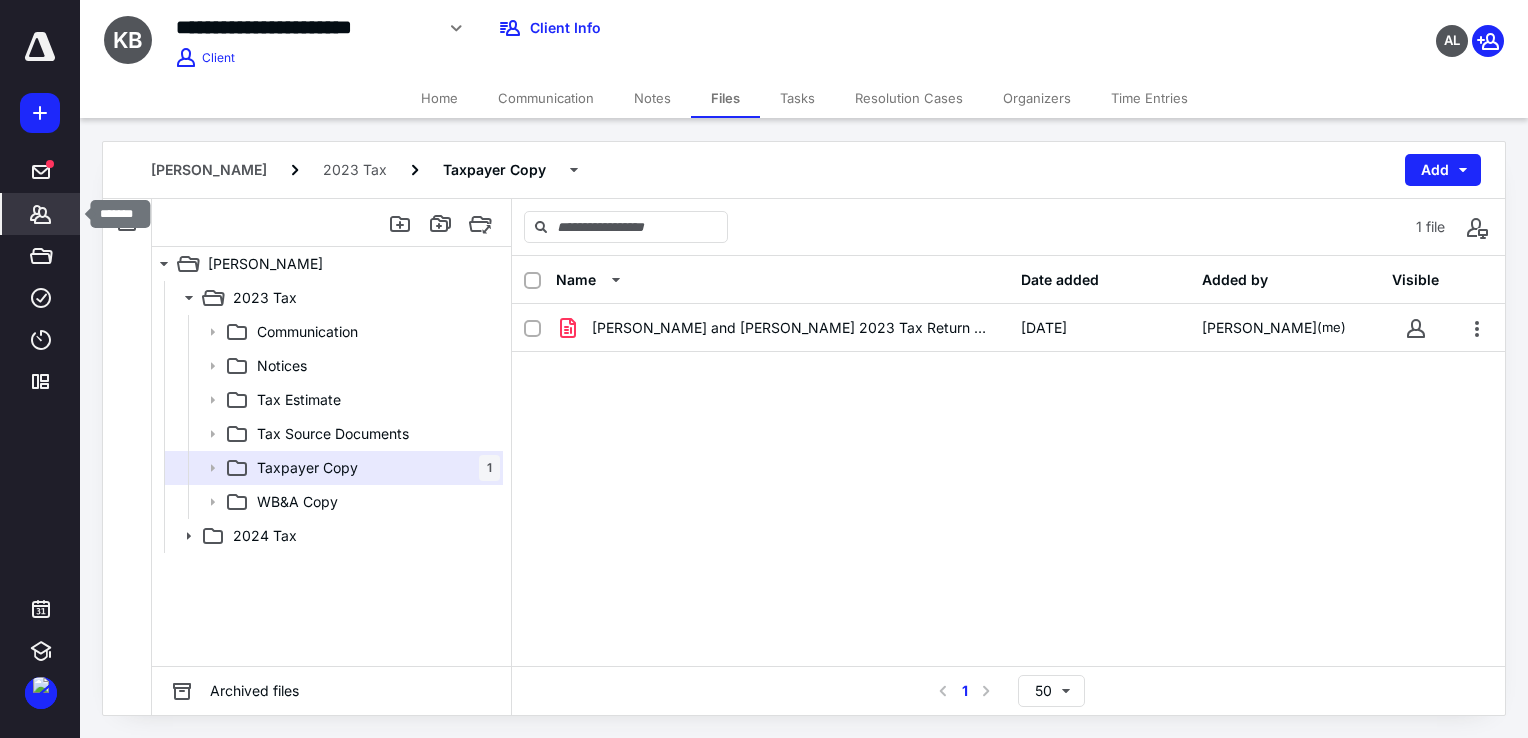 drag, startPoint x: 34, startPoint y: 206, endPoint x: 45, endPoint y: 213, distance: 13.038404 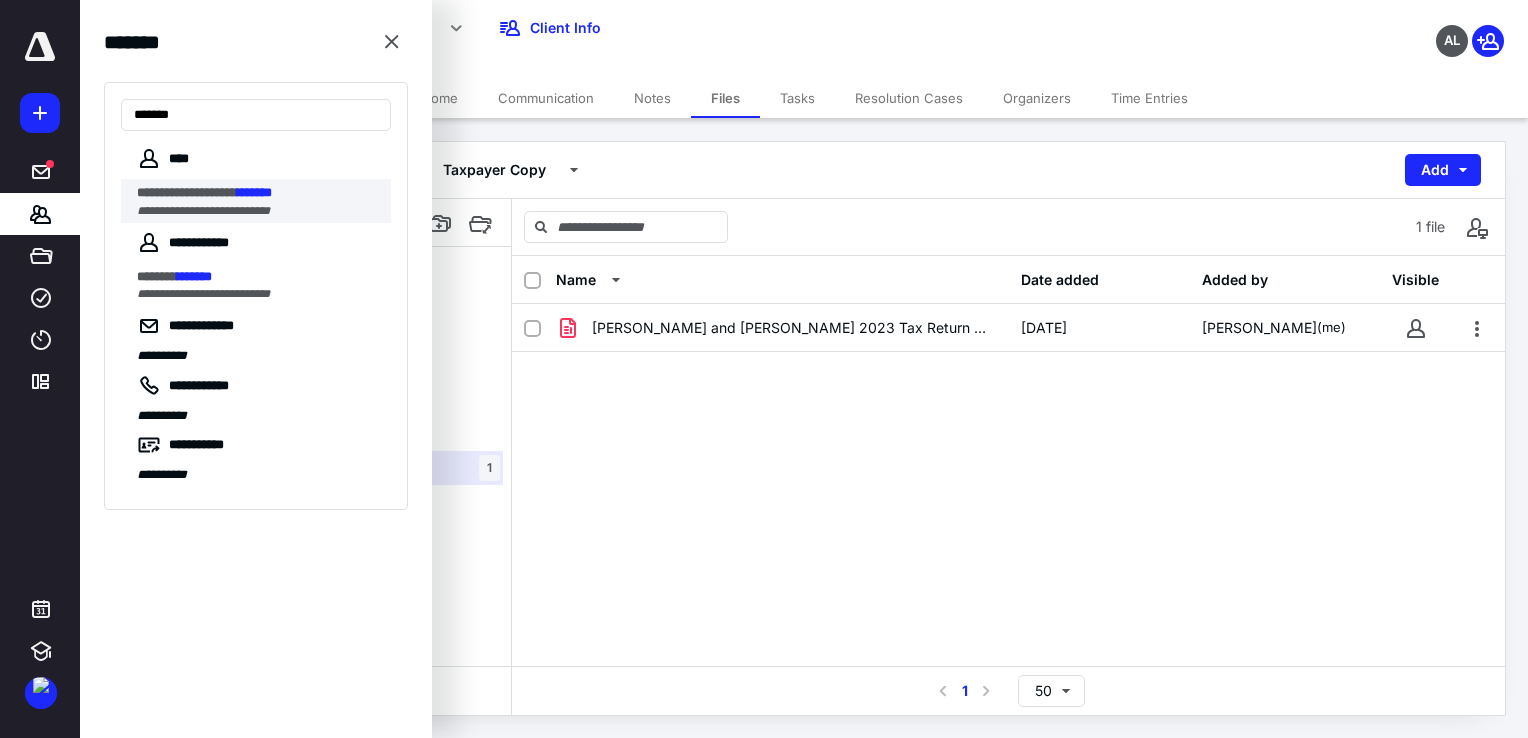 type on "*******" 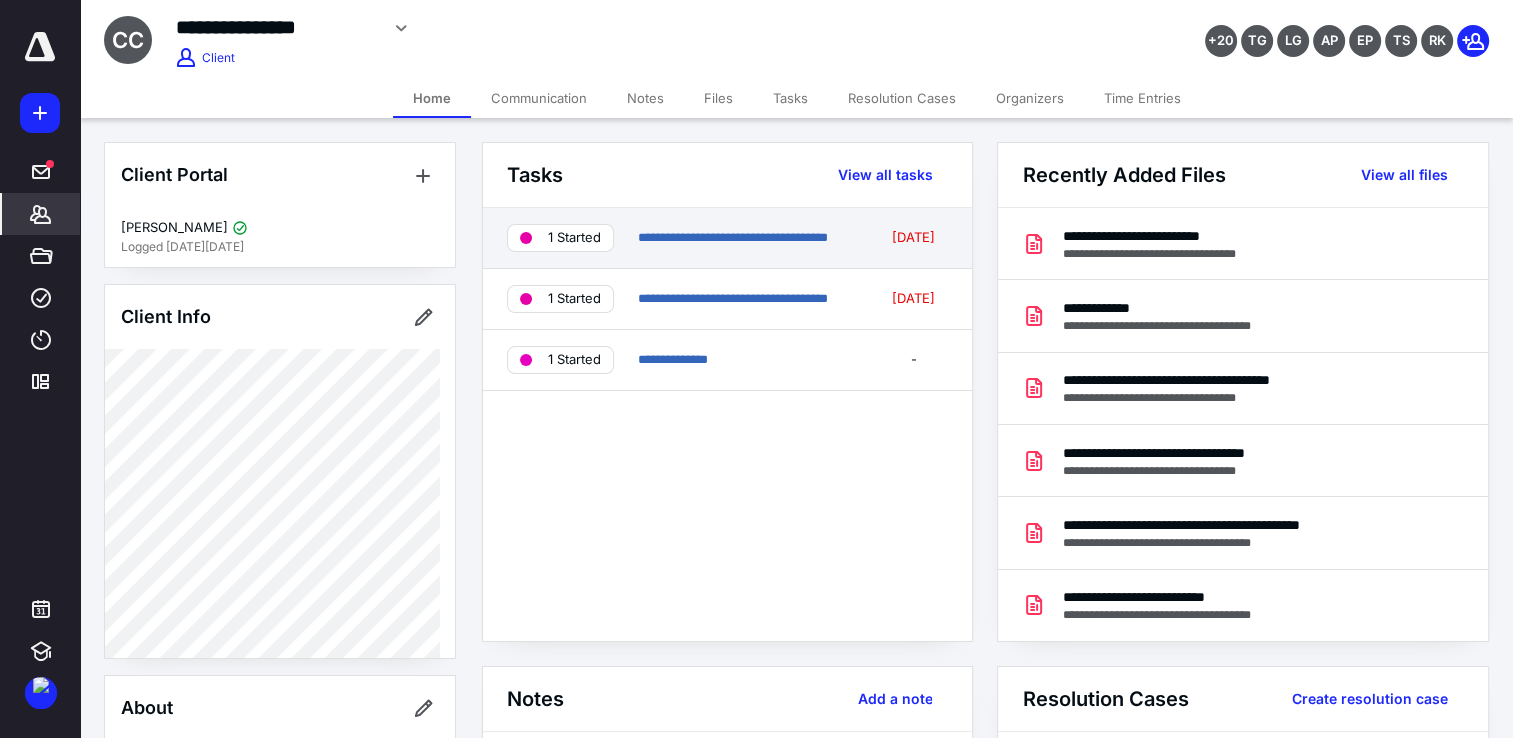 click on "**********" at bounding box center (747, 238) 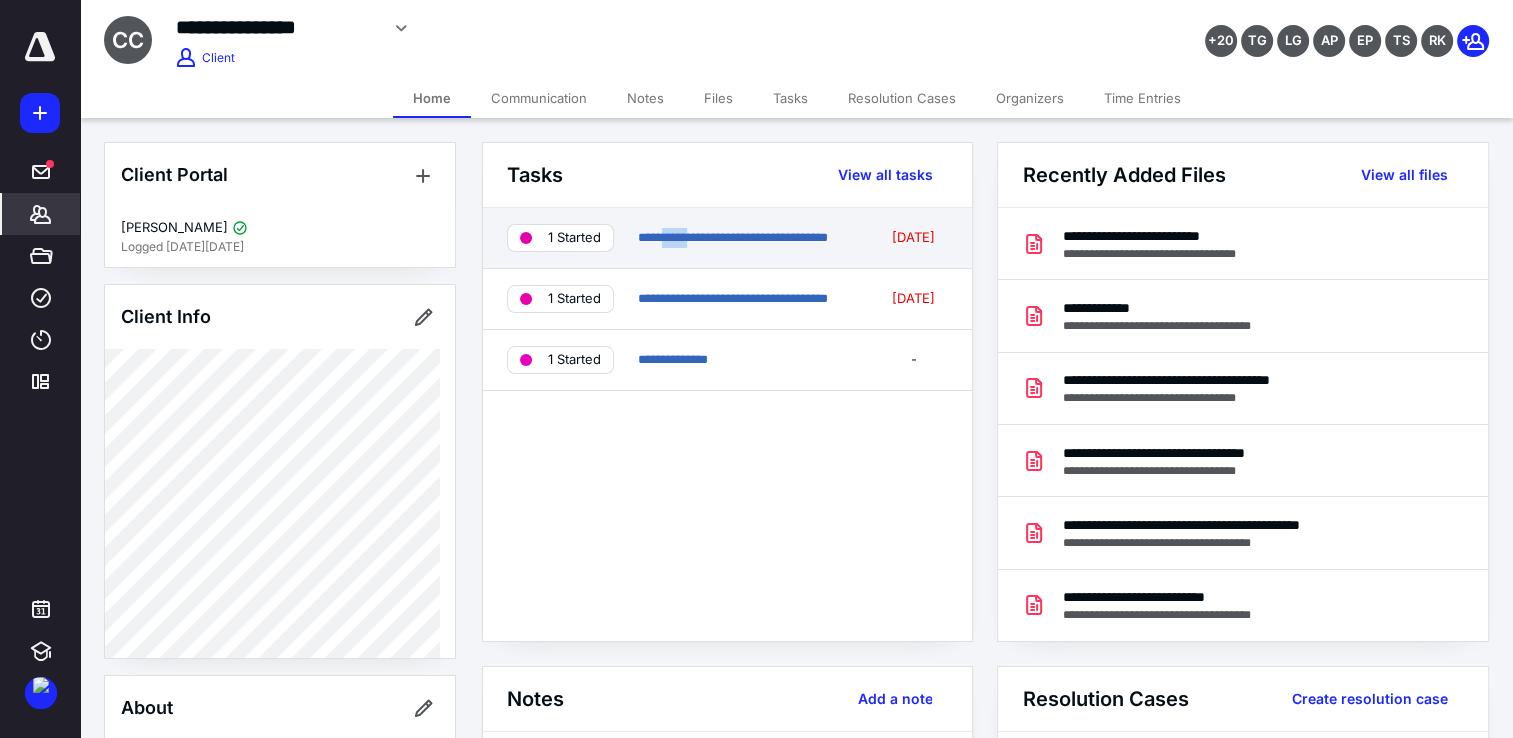 click on "**********" at bounding box center [747, 238] 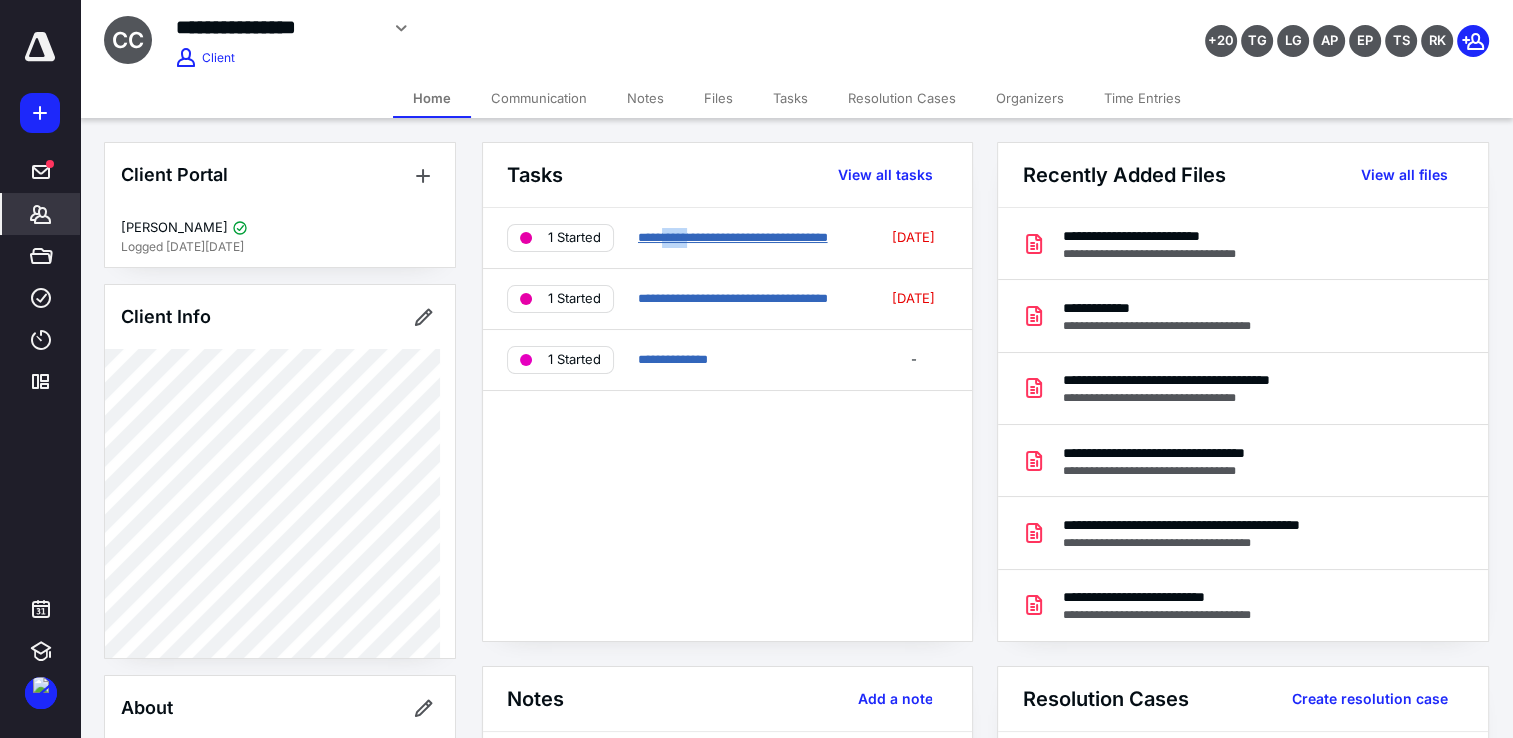 drag, startPoint x: 673, startPoint y: 246, endPoint x: 643, endPoint y: 234, distance: 32.31099 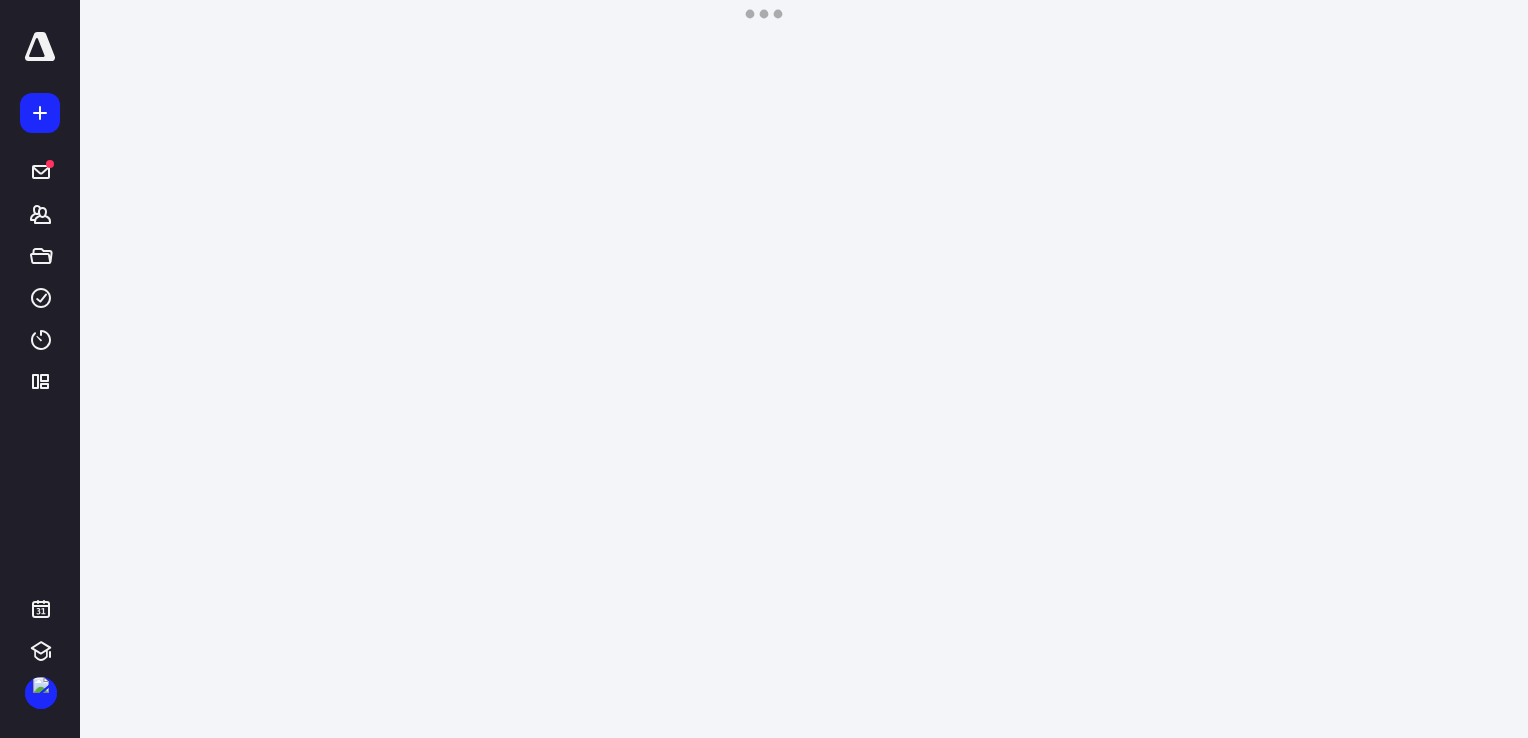click on "**********" at bounding box center [764, 369] 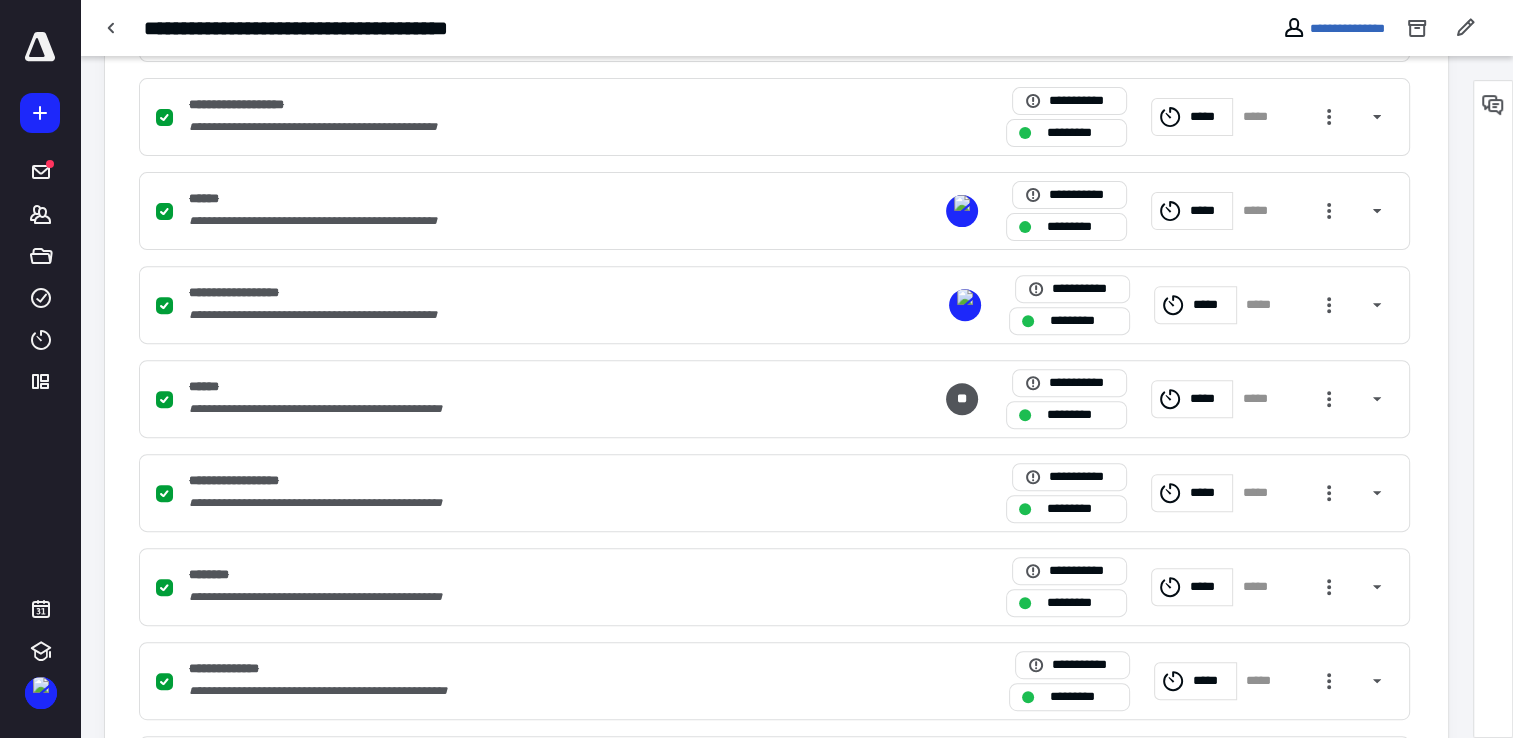 scroll, scrollTop: 488, scrollLeft: 0, axis: vertical 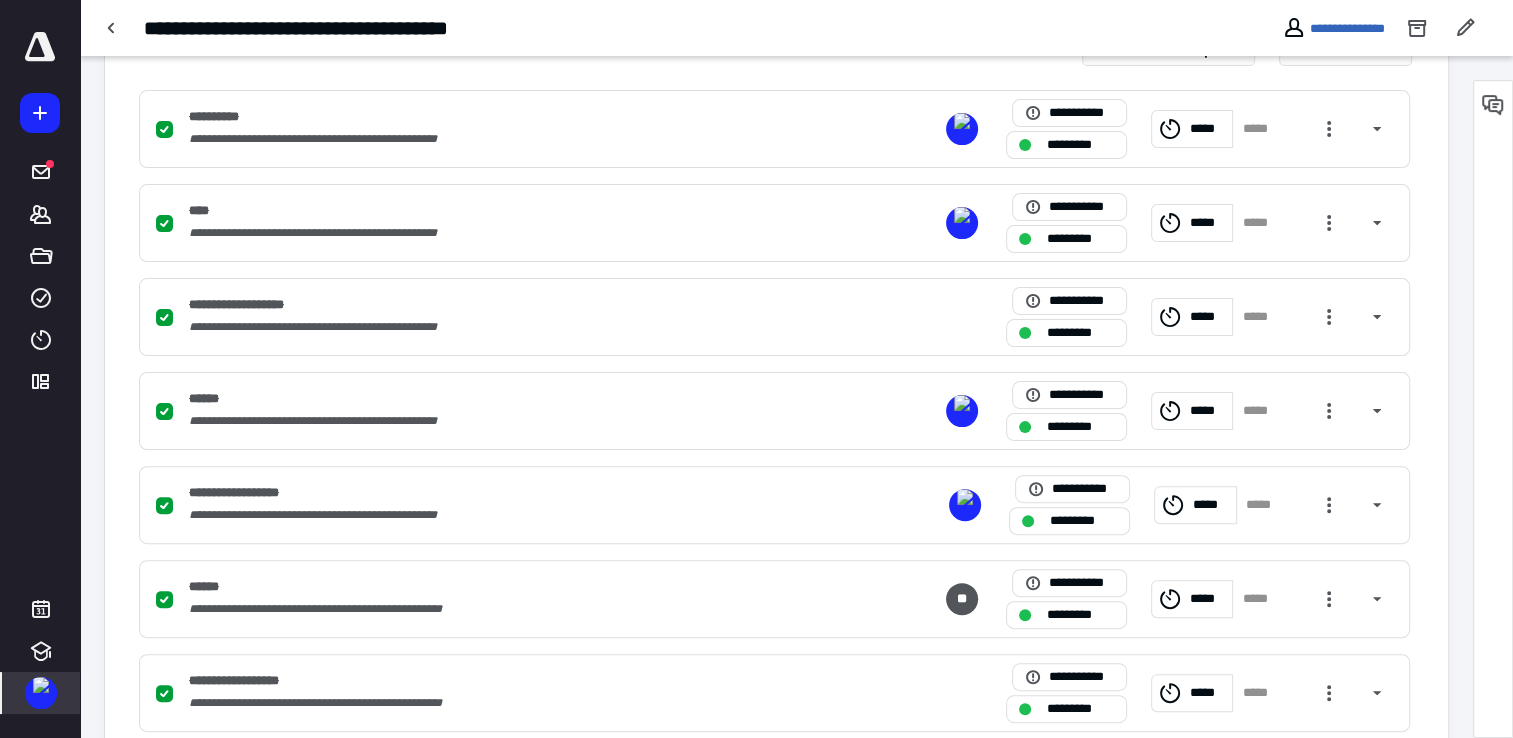 click at bounding box center (41, 685) 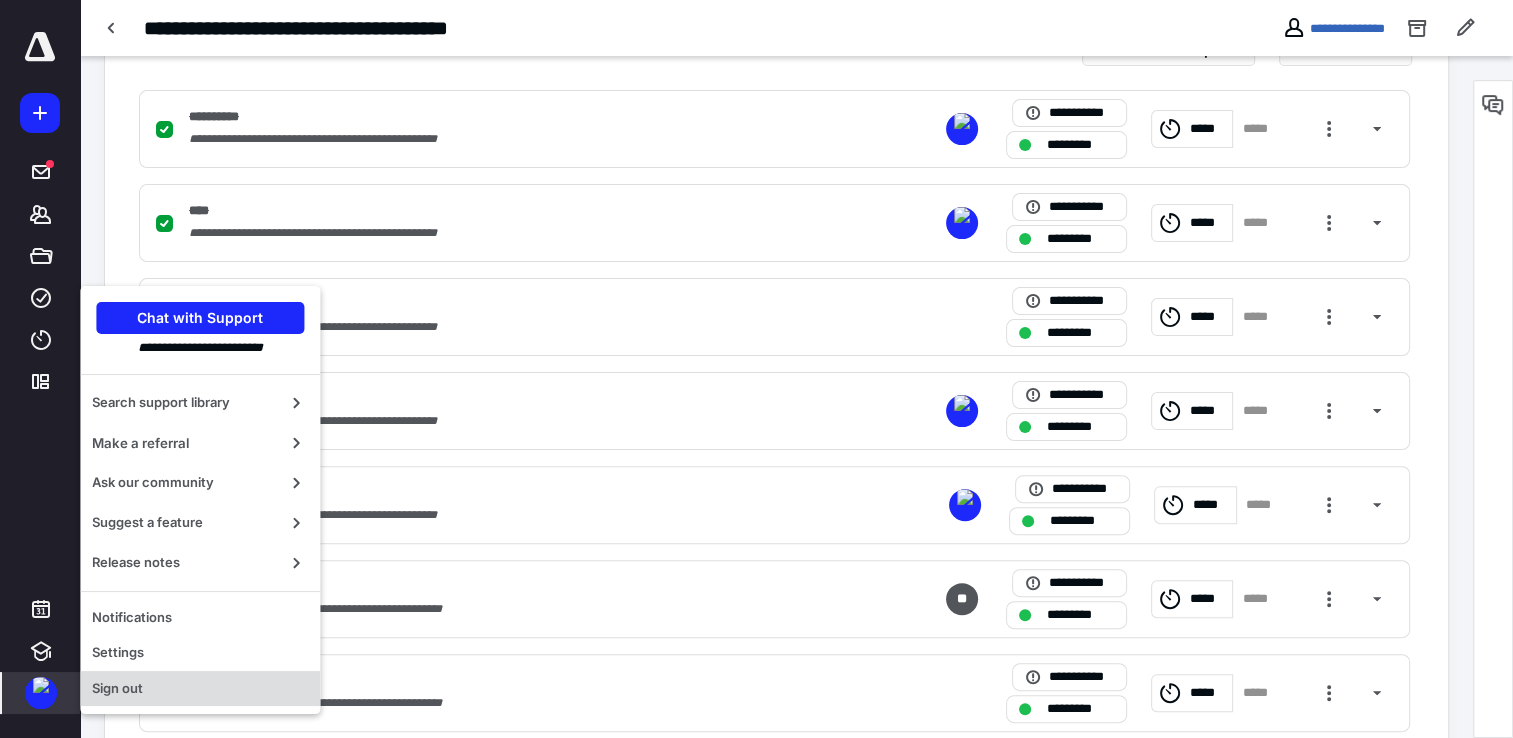 click on "Sign out" 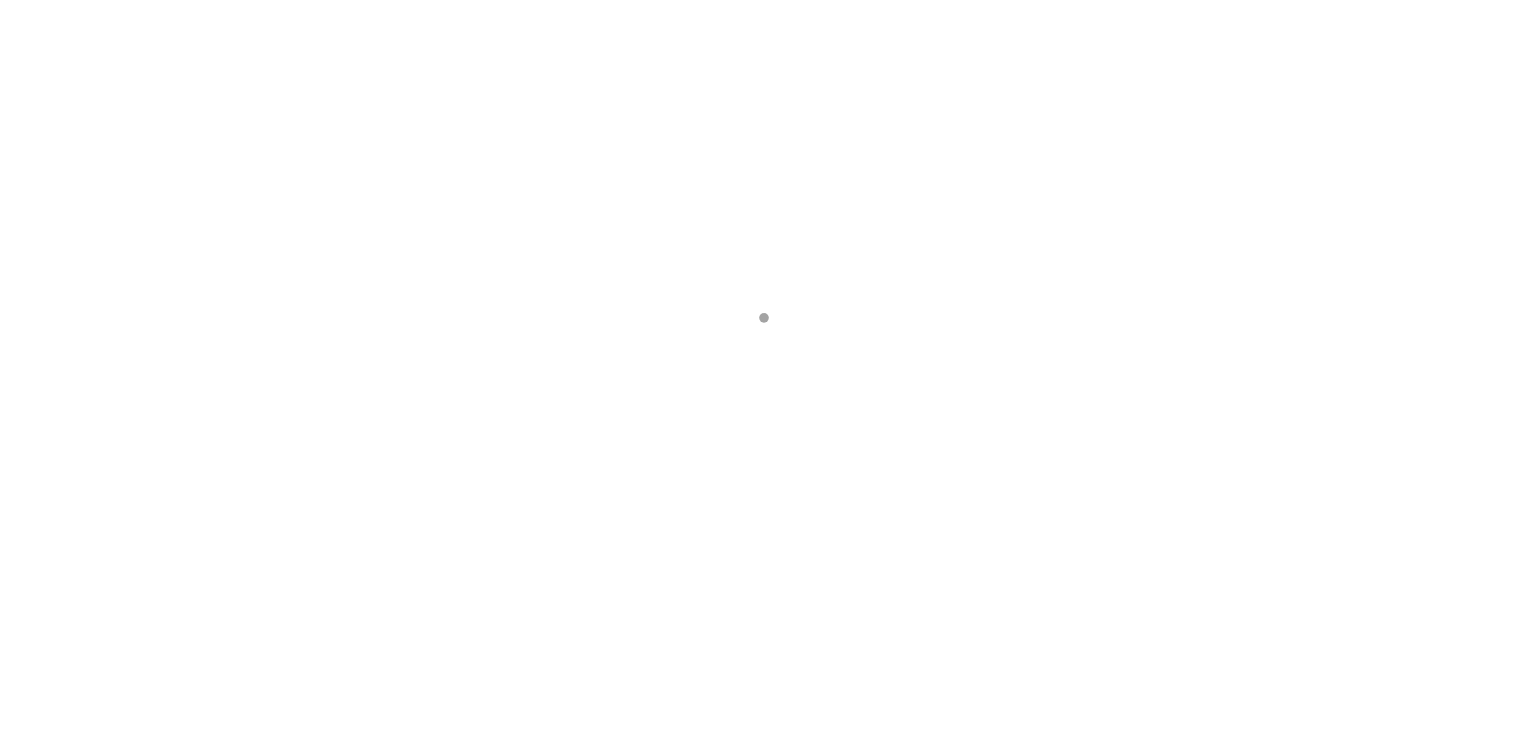scroll, scrollTop: 0, scrollLeft: 0, axis: both 